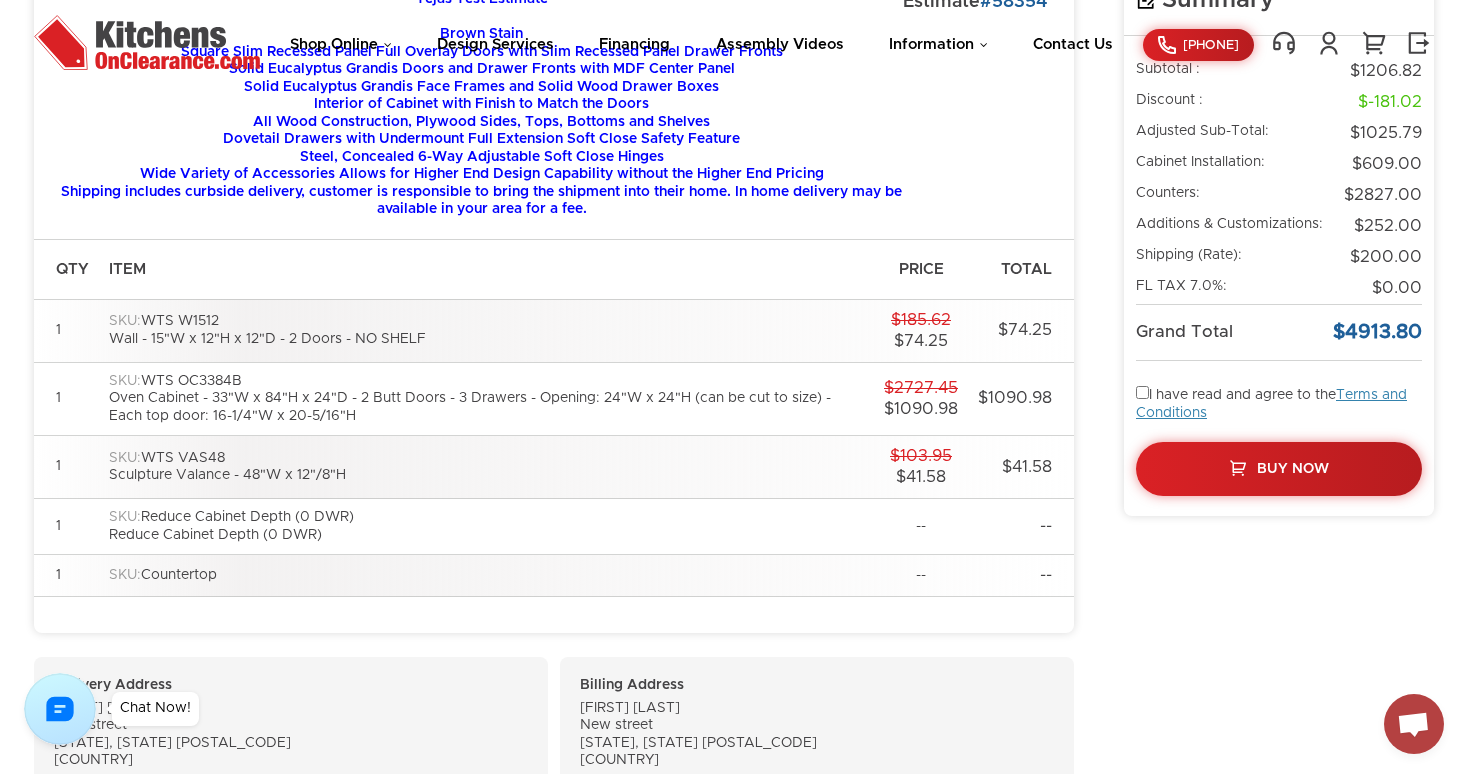 scroll, scrollTop: 0, scrollLeft: 0, axis: both 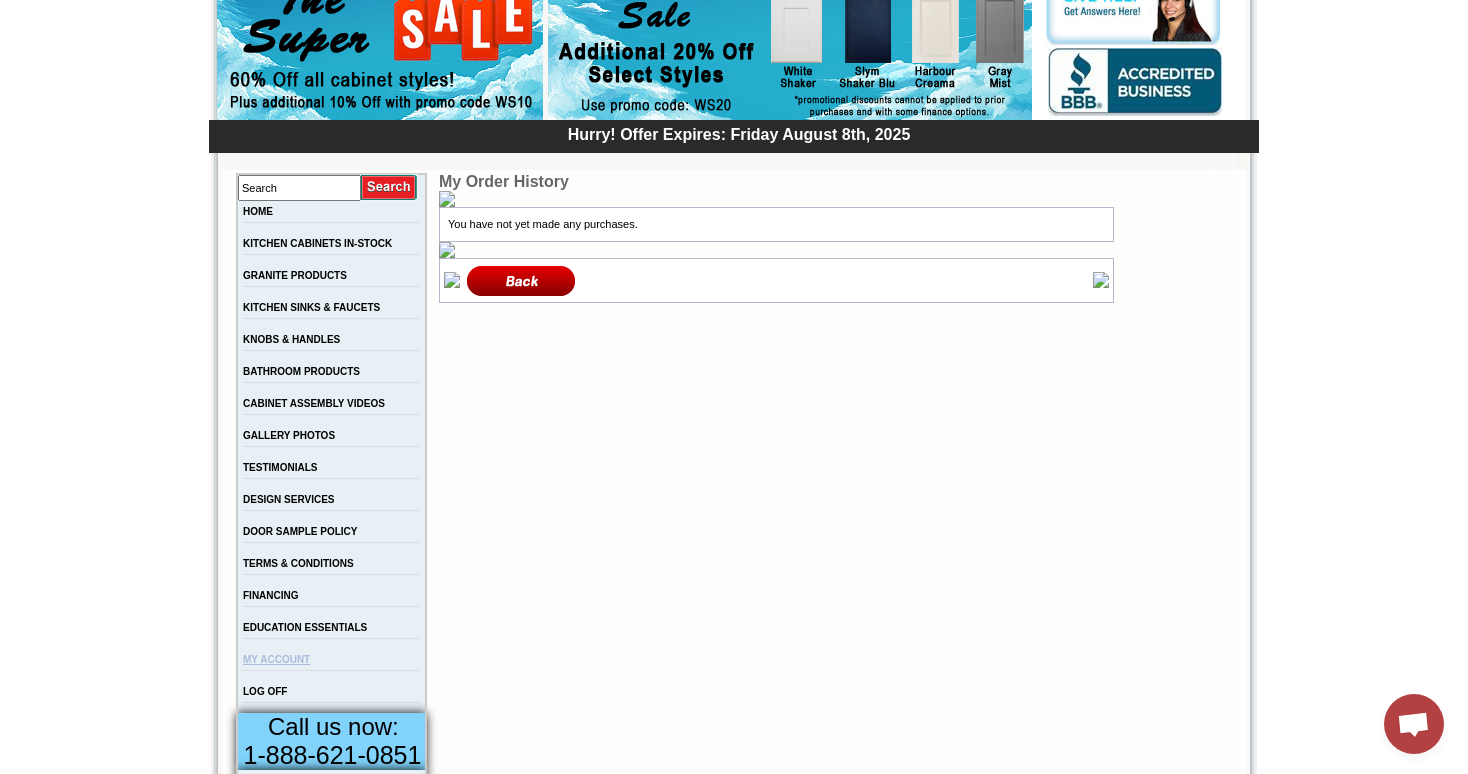 click on "MY ACCOUNT" at bounding box center [276, 659] 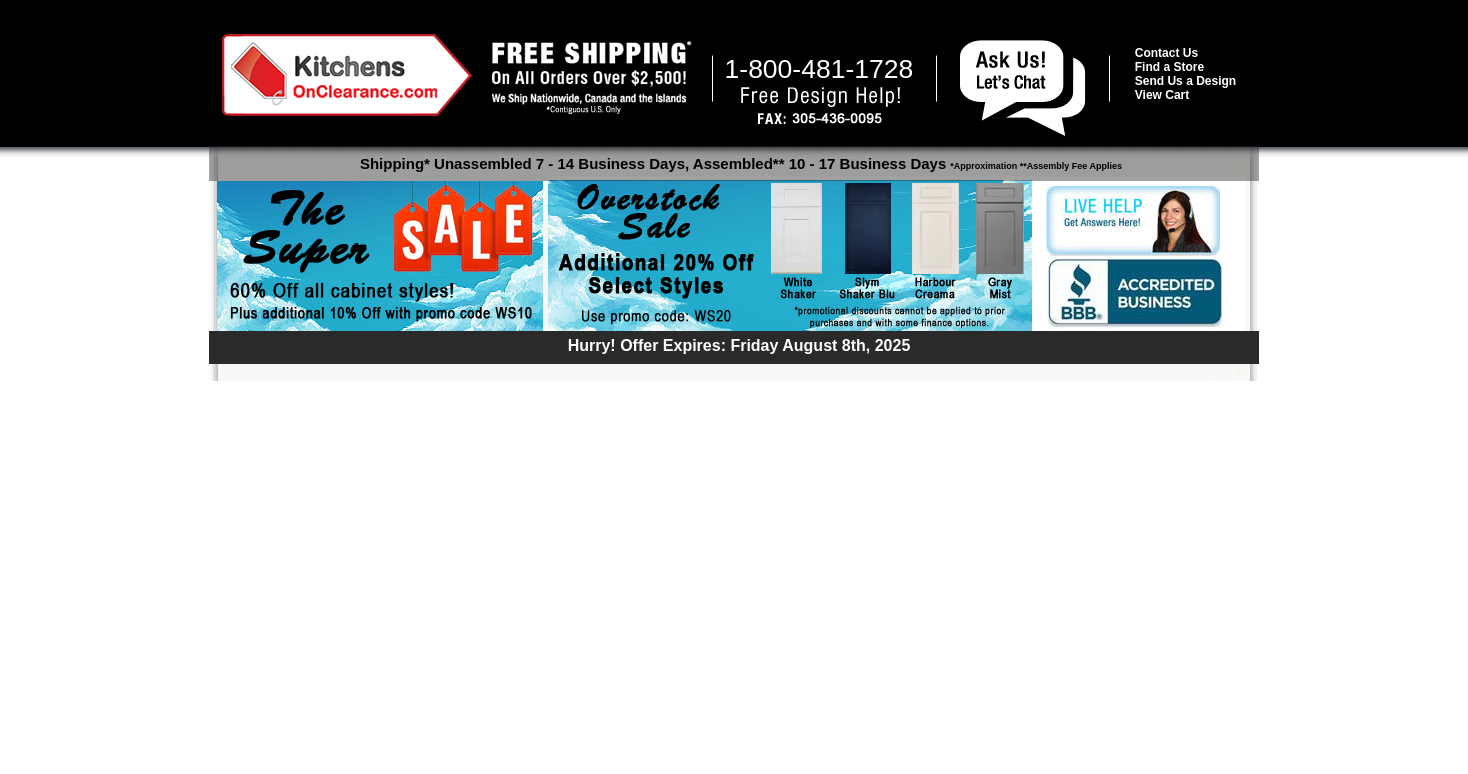 scroll, scrollTop: 0, scrollLeft: 0, axis: both 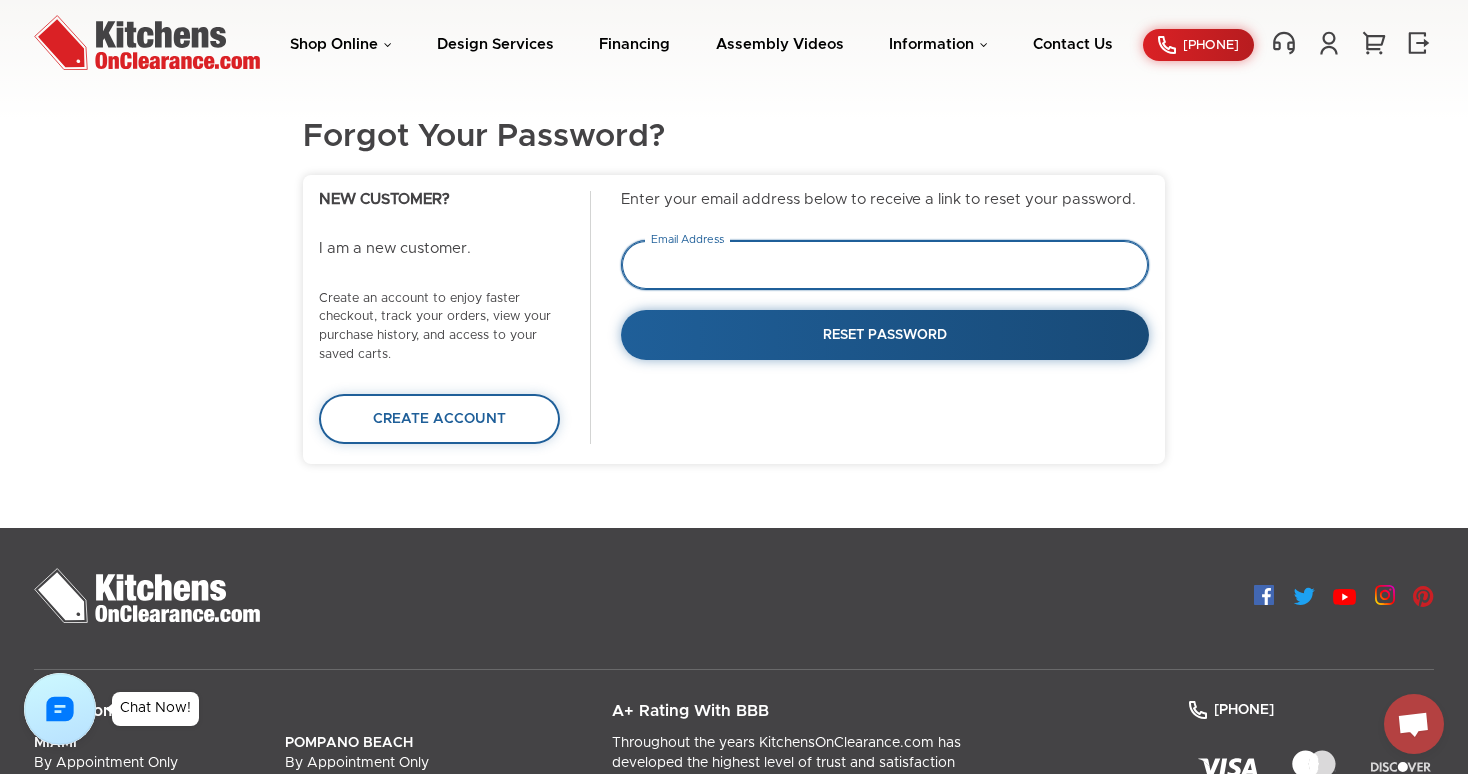 click at bounding box center [885, 265] 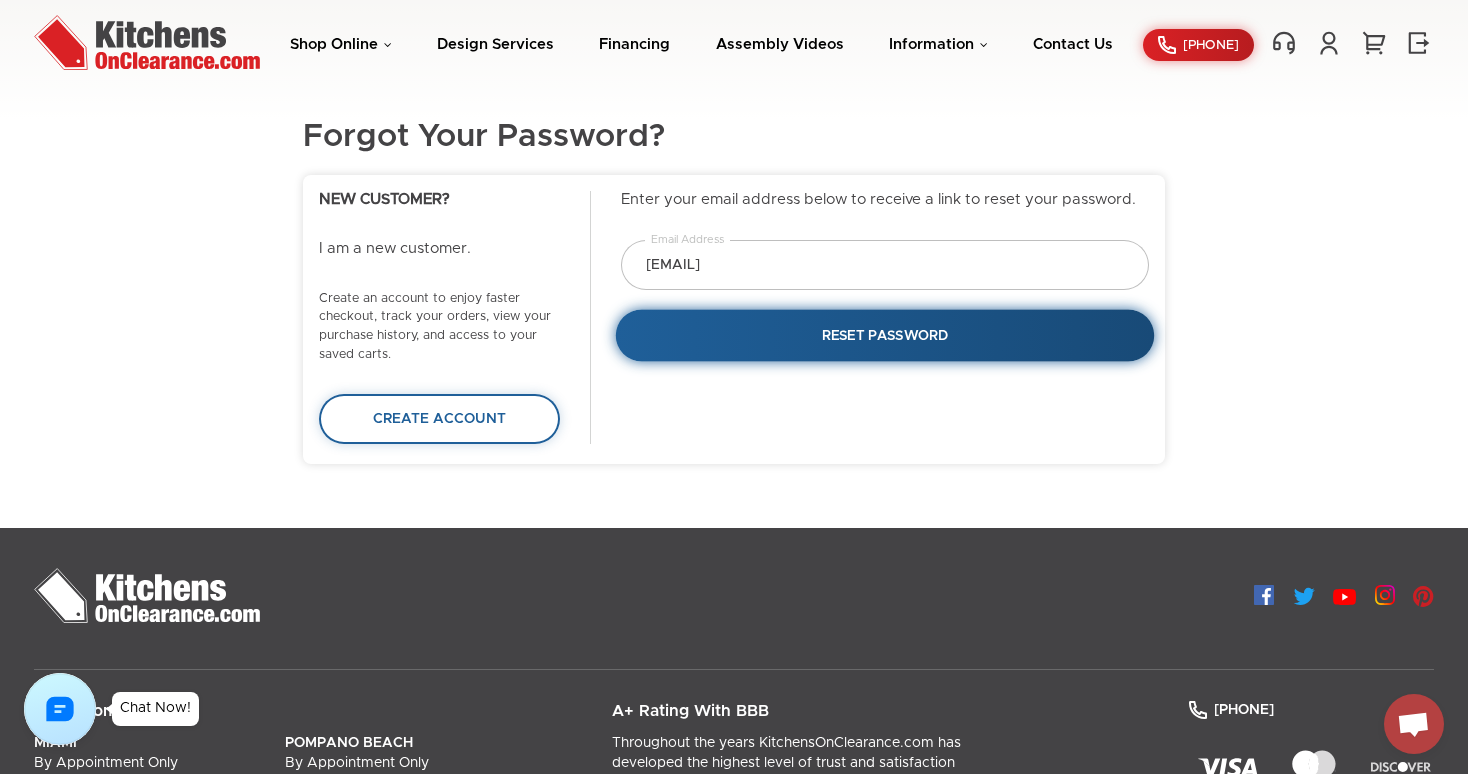 click on "RESET PASSWORD" at bounding box center [885, 335] 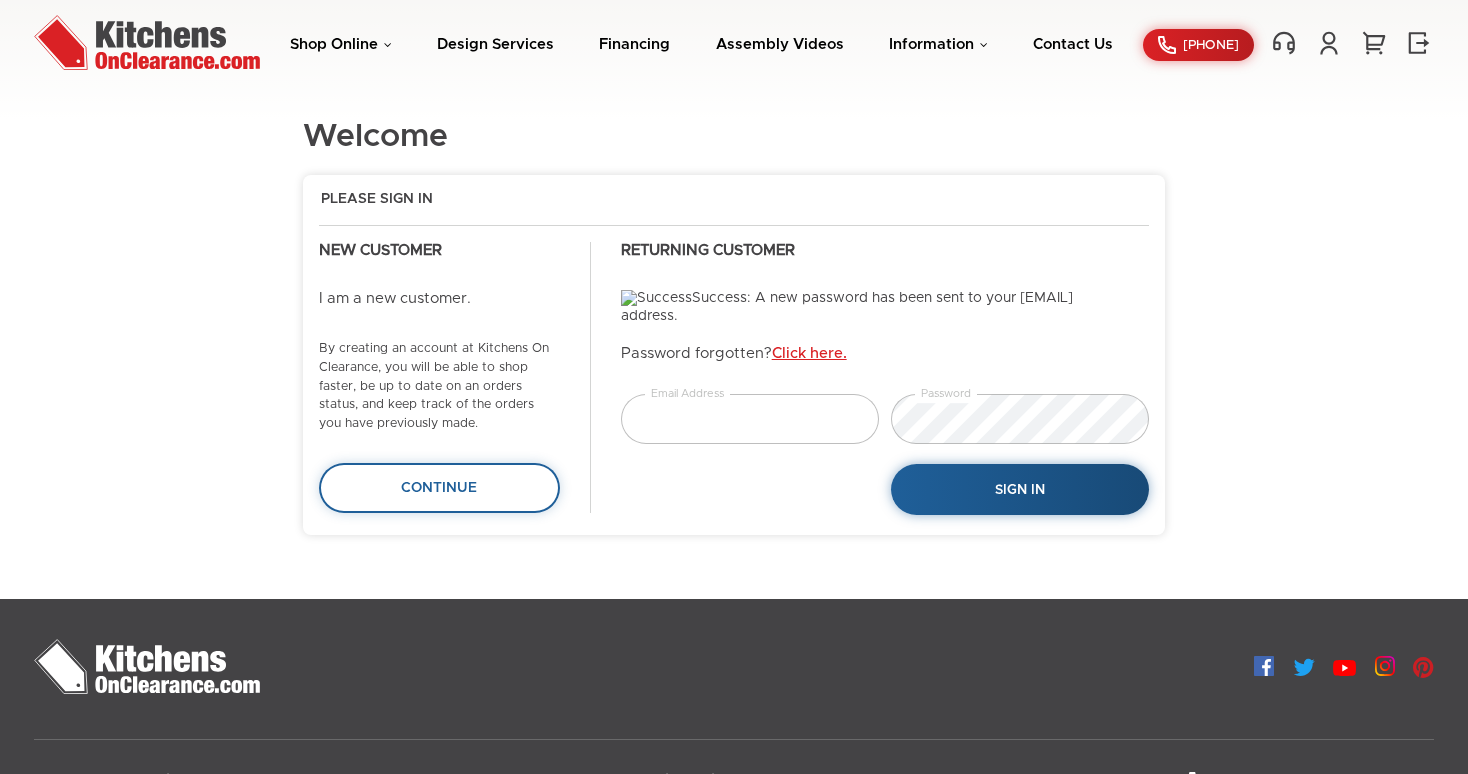 scroll, scrollTop: 0, scrollLeft: 0, axis: both 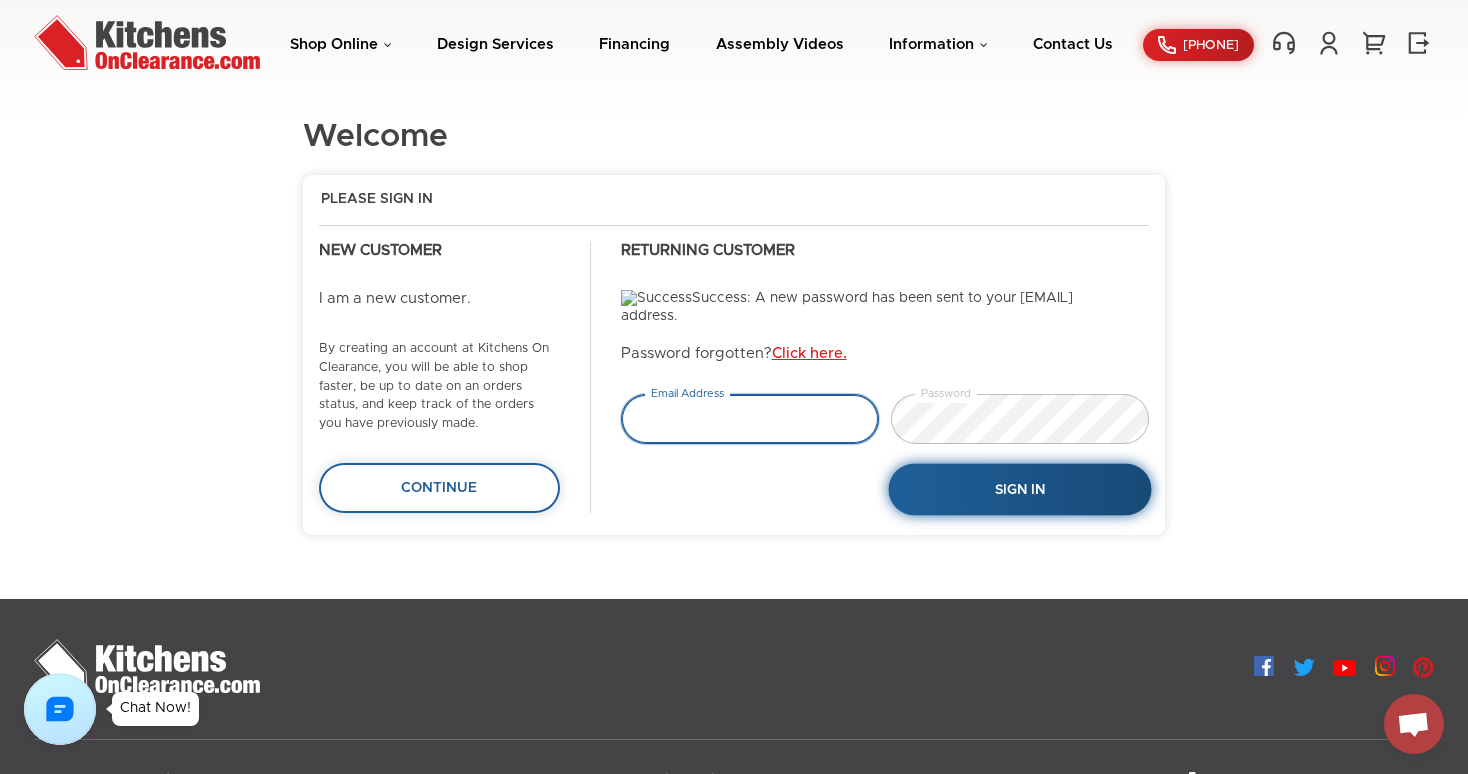 type on "[EMAIL]" 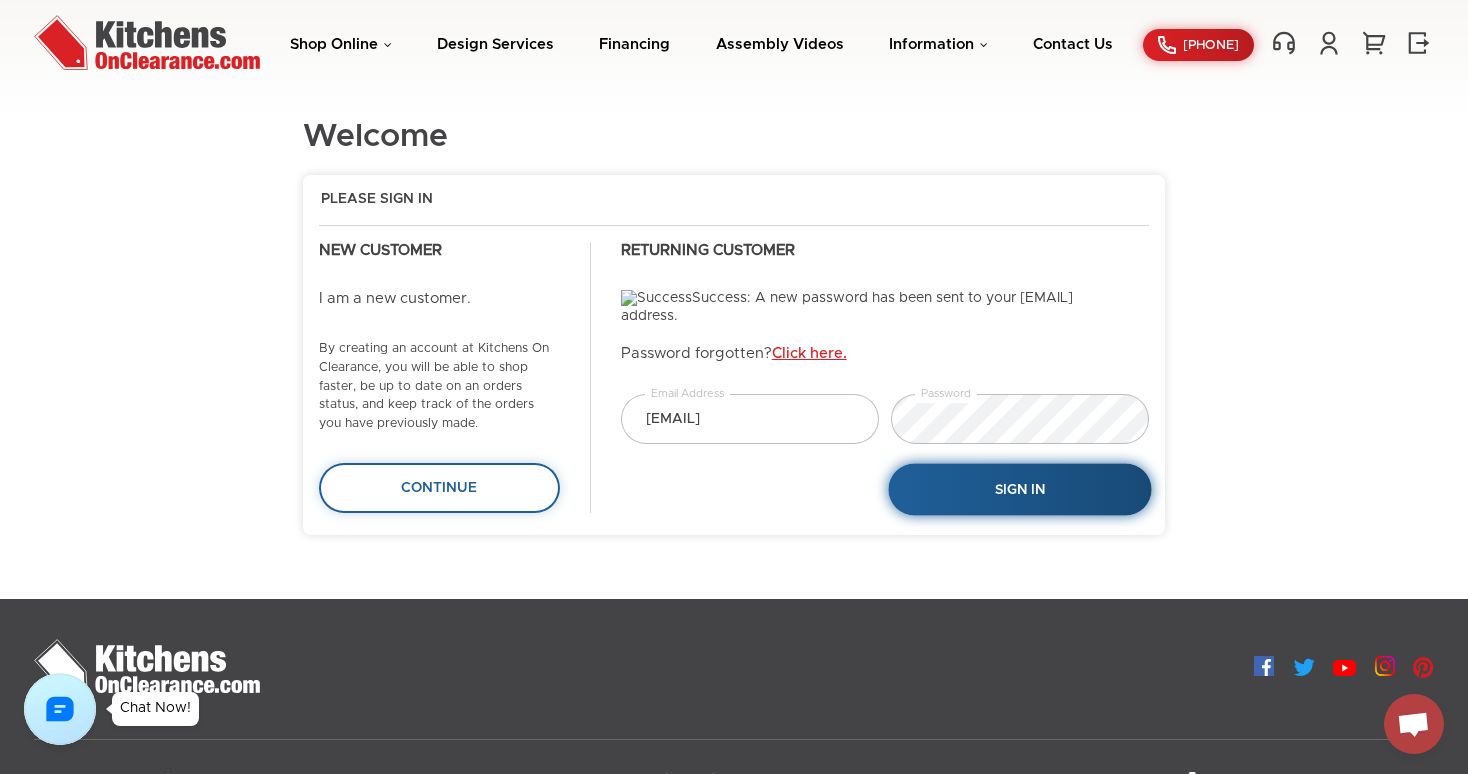 click on "Sign In" at bounding box center (1019, 490) 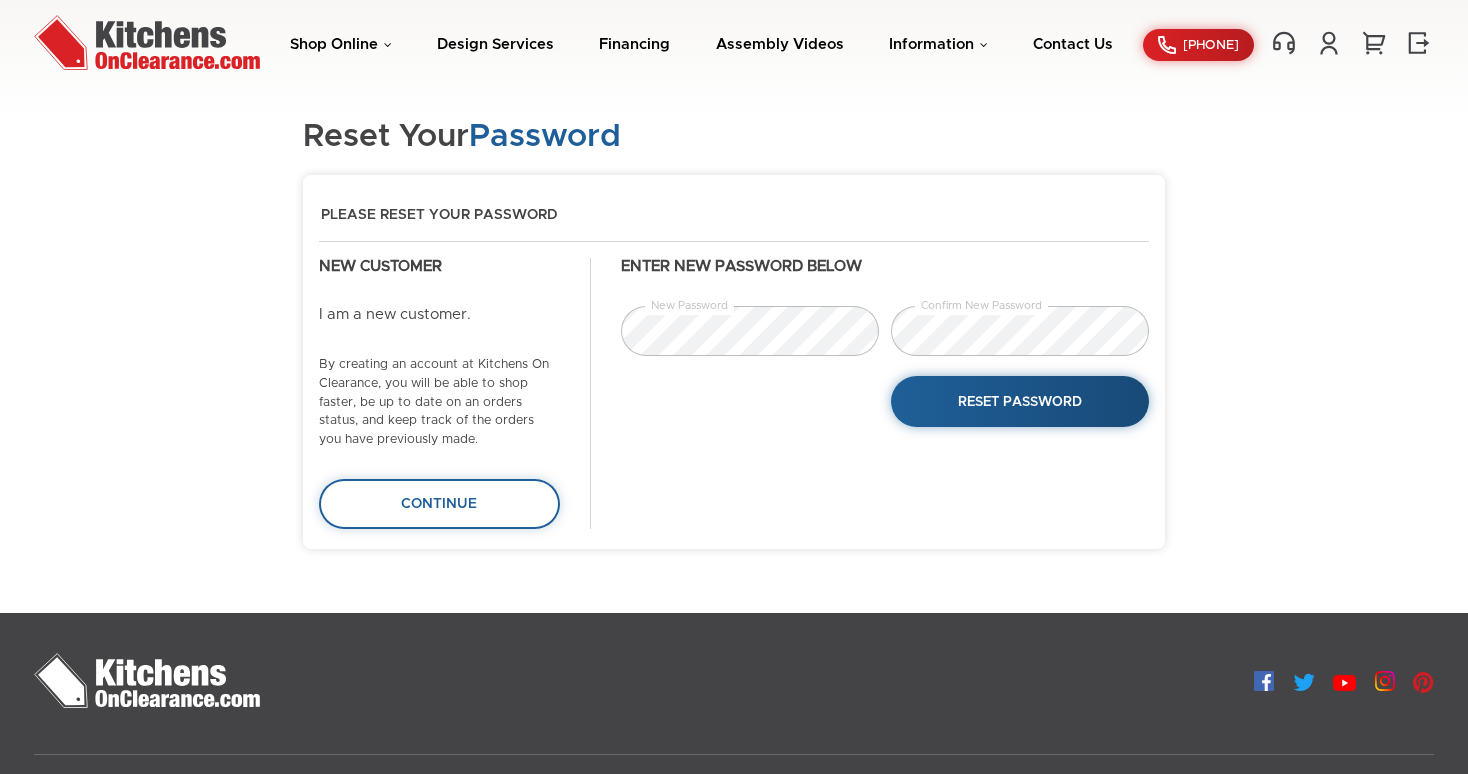 scroll, scrollTop: 0, scrollLeft: 0, axis: both 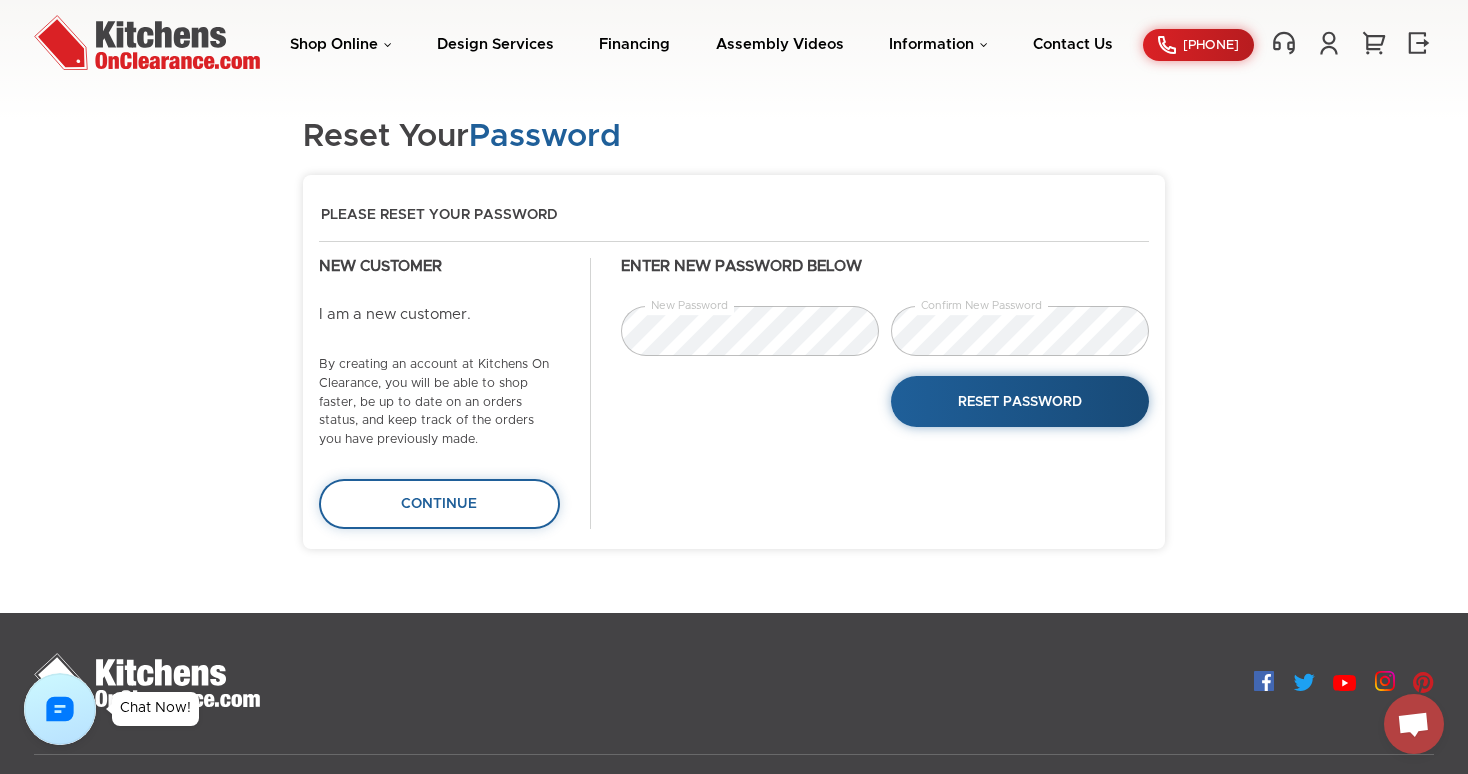 click on "Enter new password below
New Password
Confirm New Password Reset Password Continue" at bounding box center (734, 394) 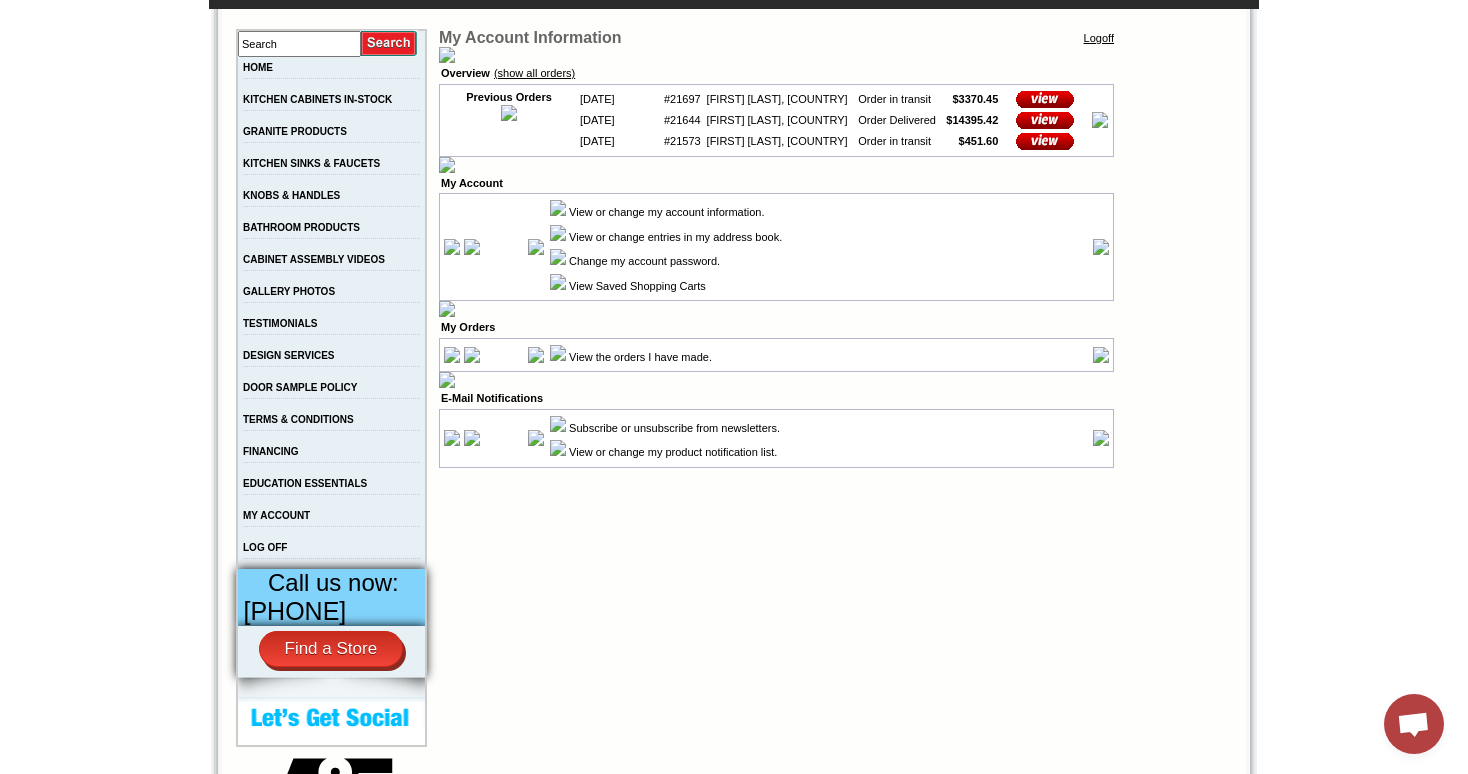 scroll, scrollTop: 0, scrollLeft: 0, axis: both 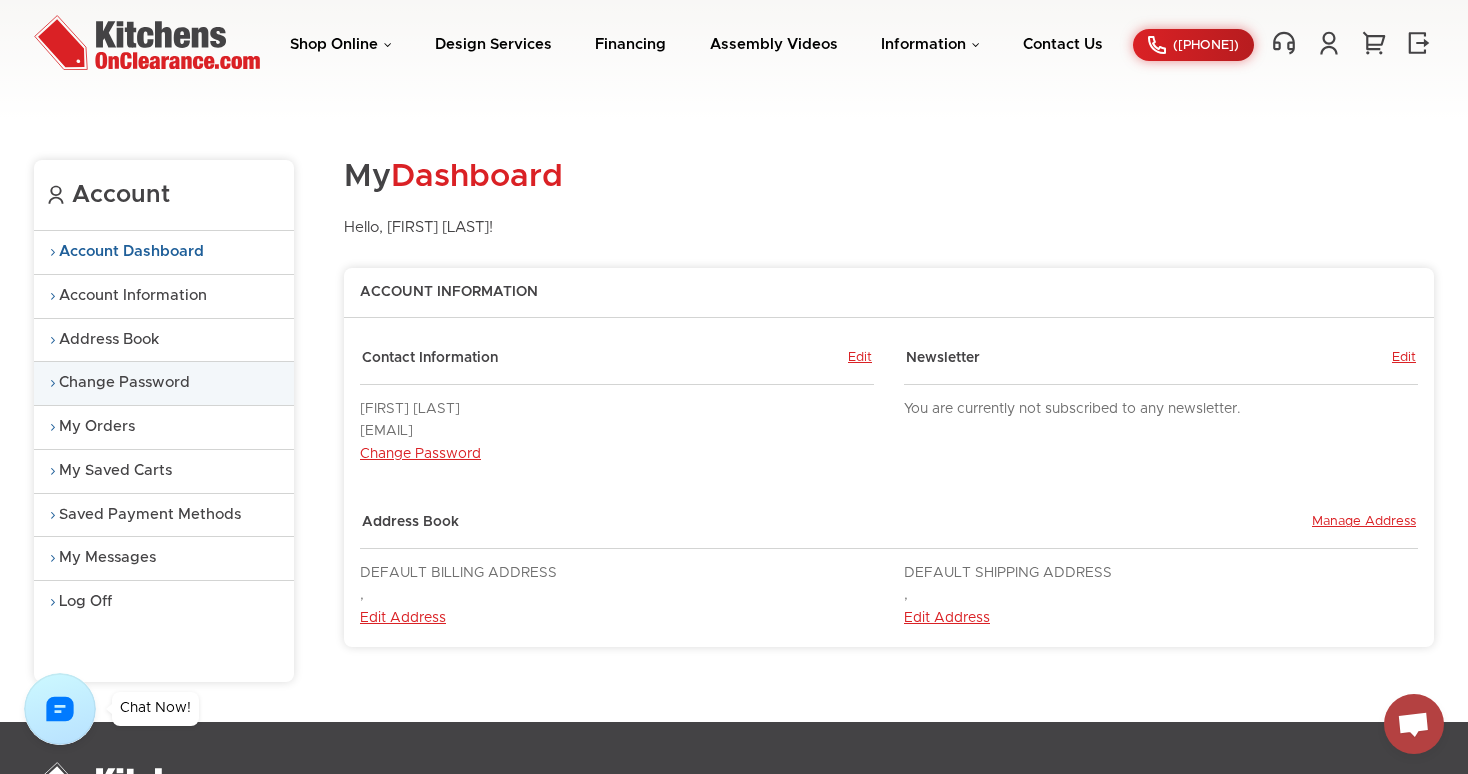 click on "Change Password" at bounding box center (164, 383) 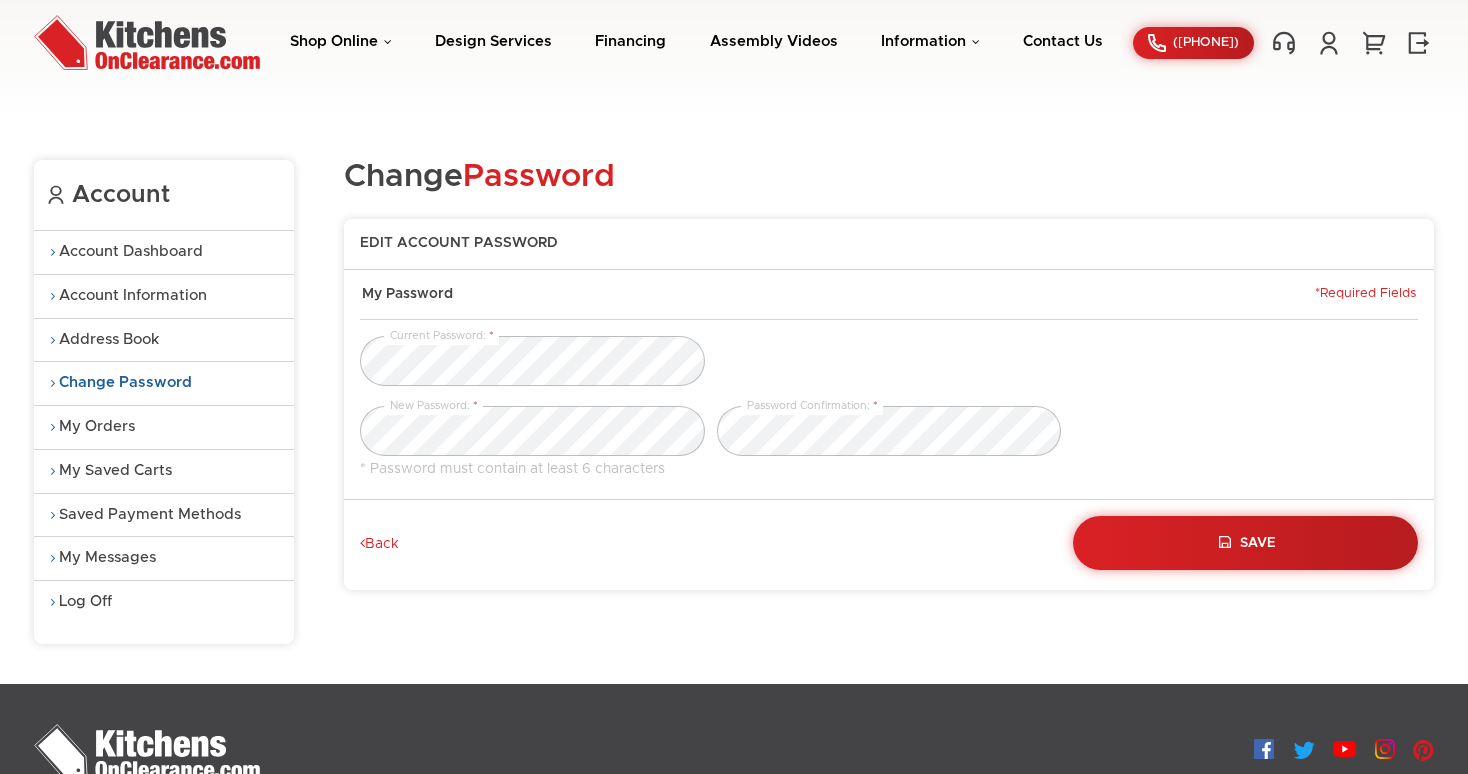 scroll, scrollTop: 0, scrollLeft: 0, axis: both 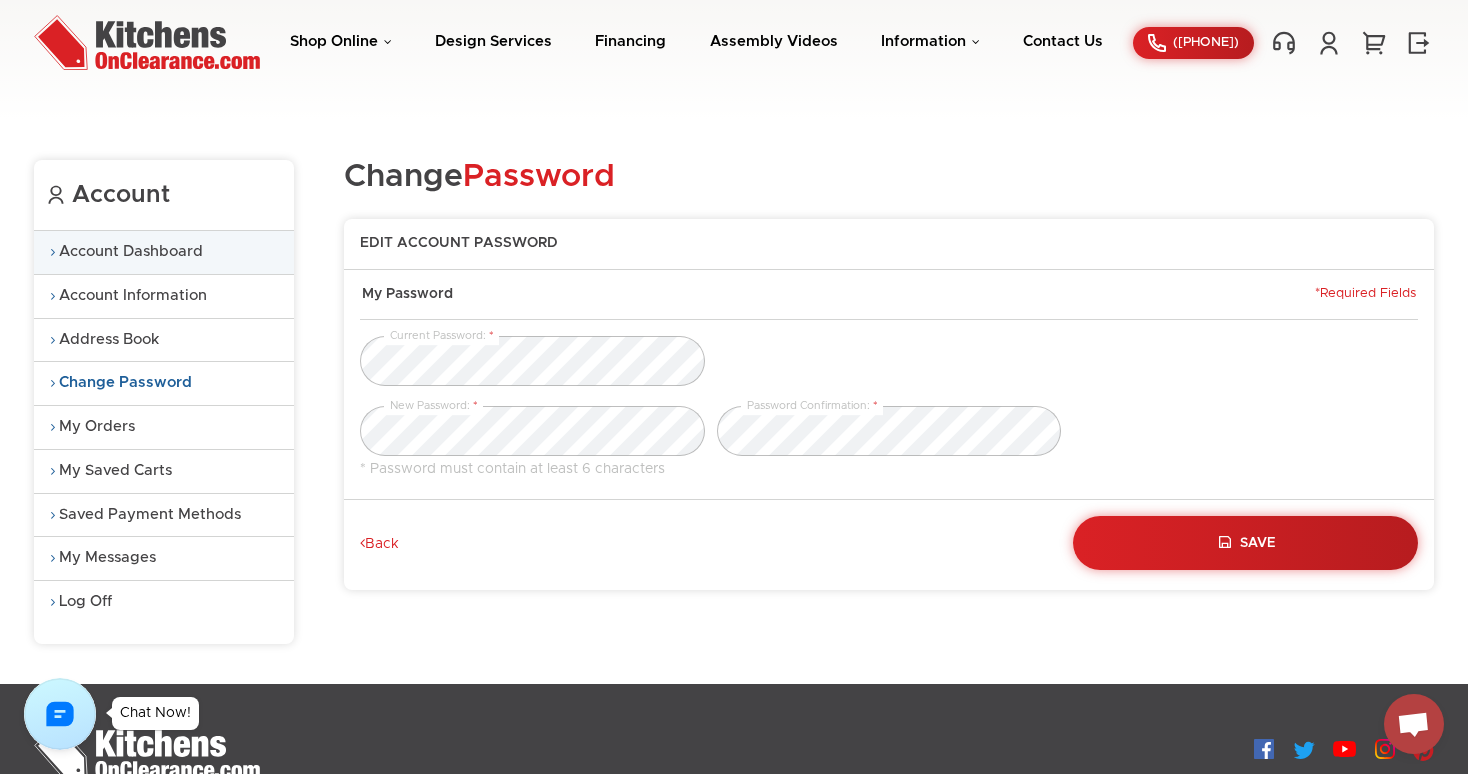 click on "Account Dashboard" at bounding box center [164, 252] 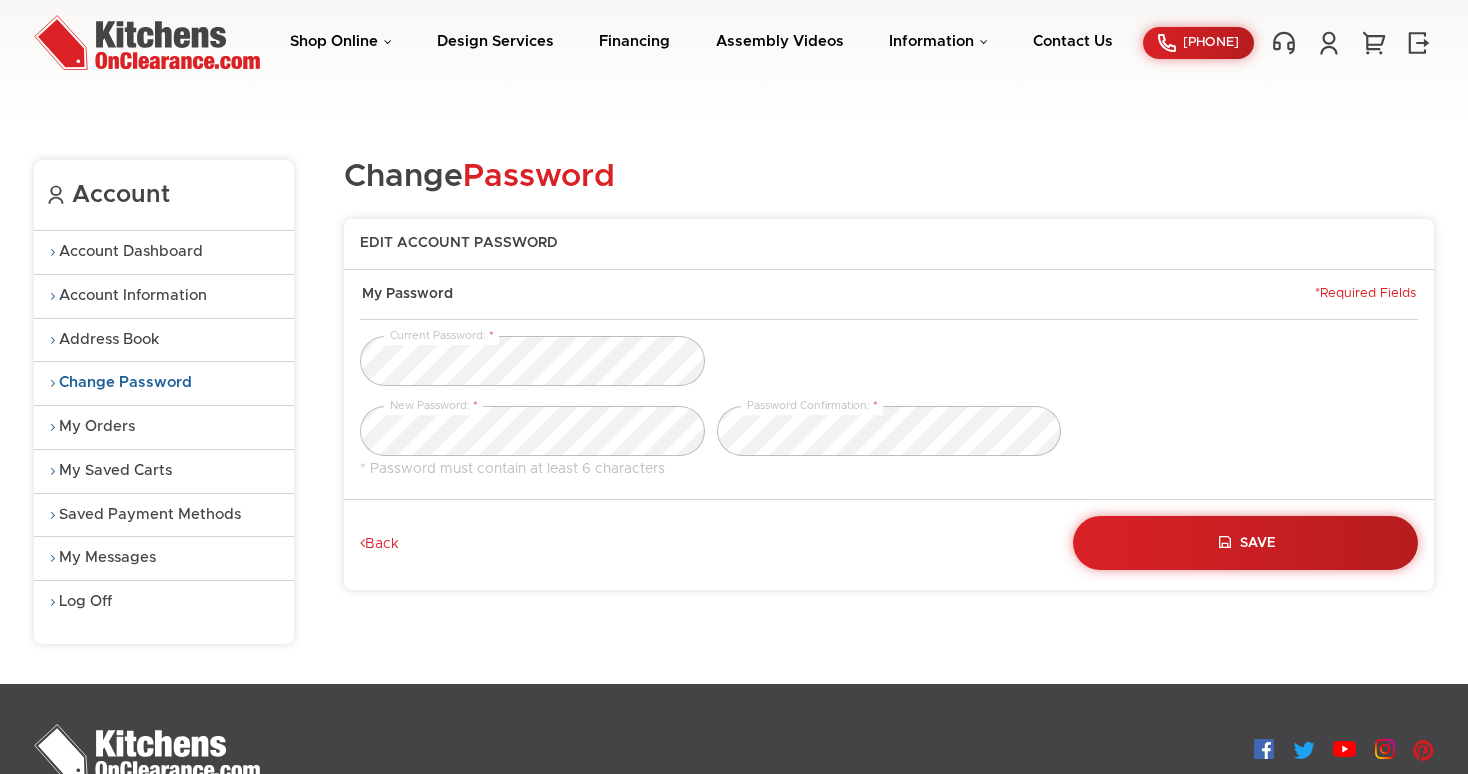 scroll, scrollTop: 0, scrollLeft: 0, axis: both 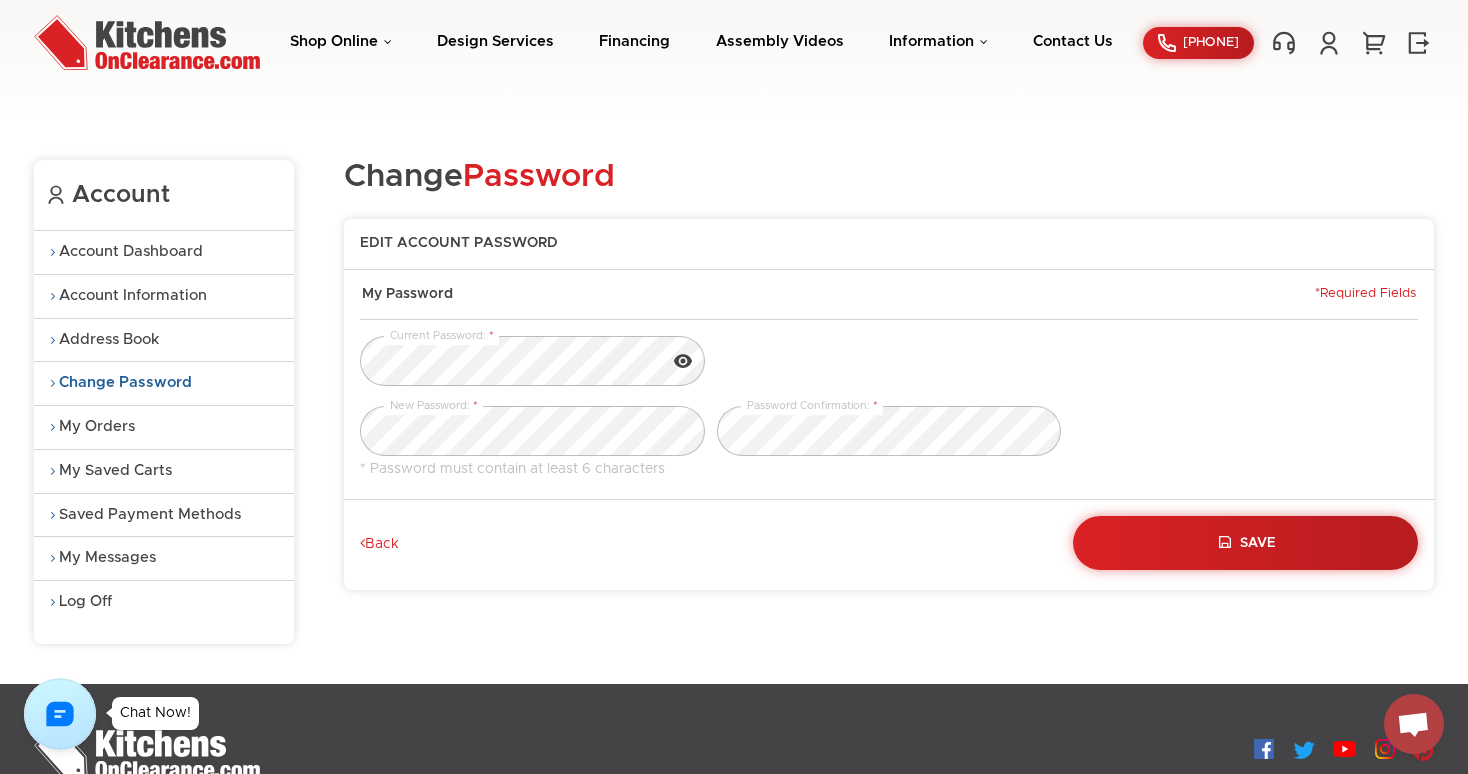 click 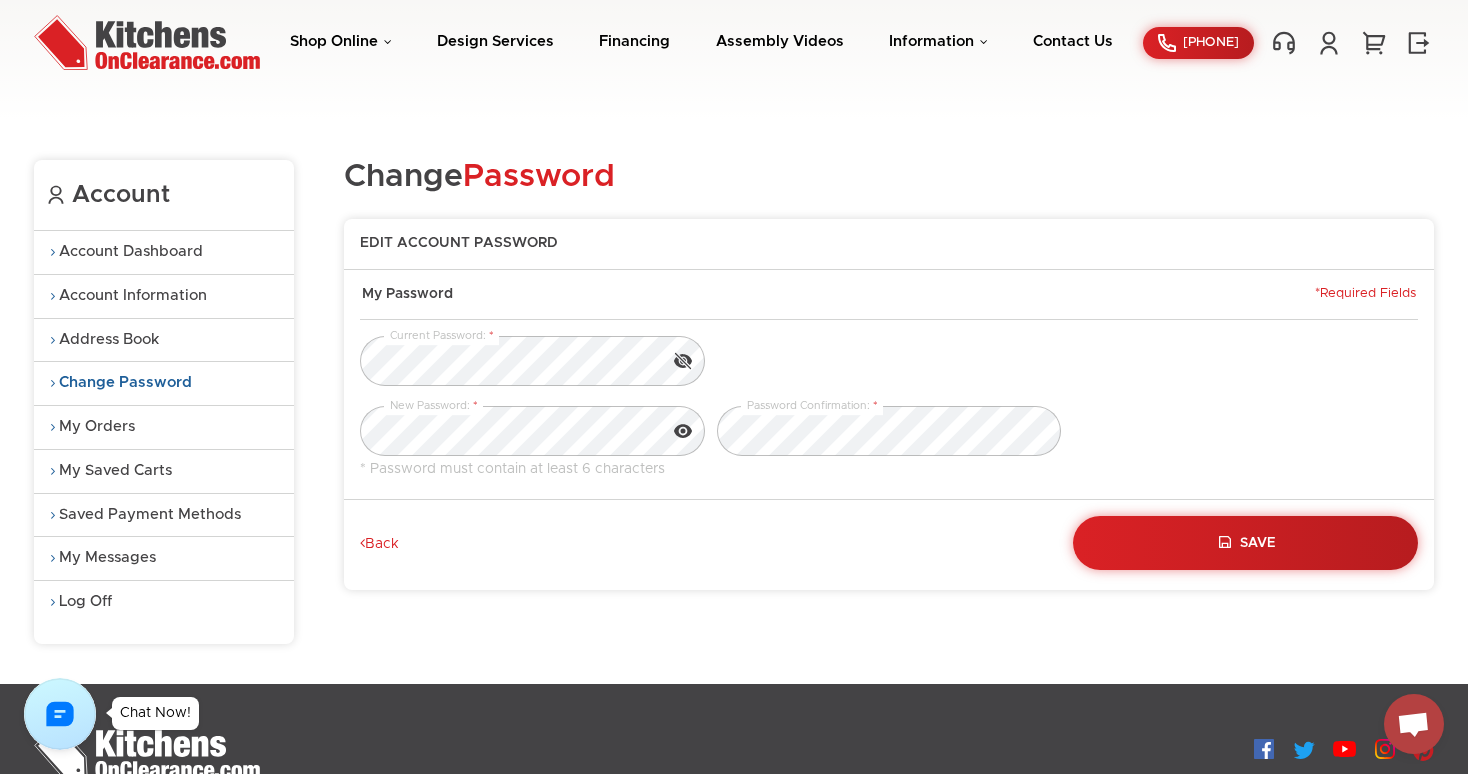 click 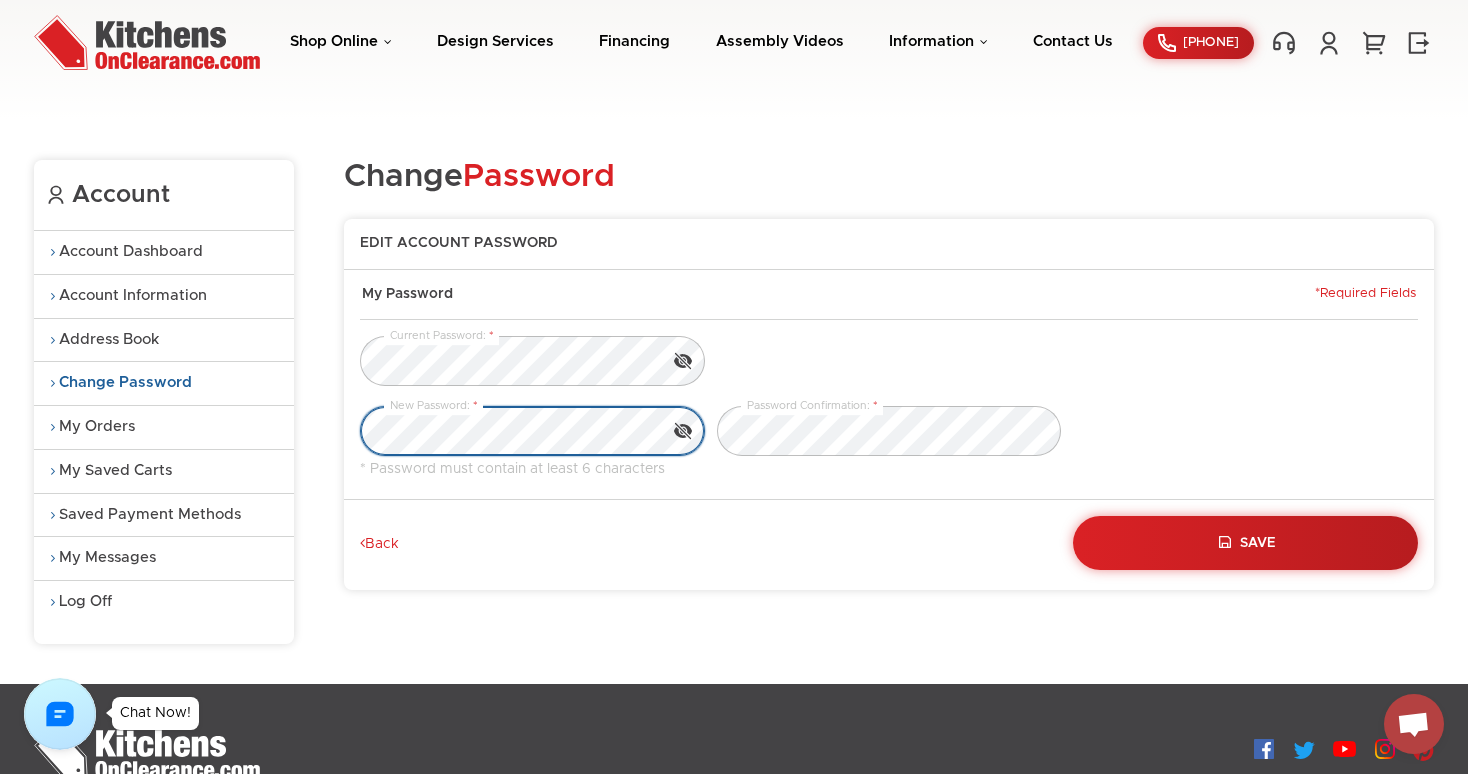 click on "Account
Account Dashboard
Account Information
Address Book
Change Password My Orders" at bounding box center (734, 402) 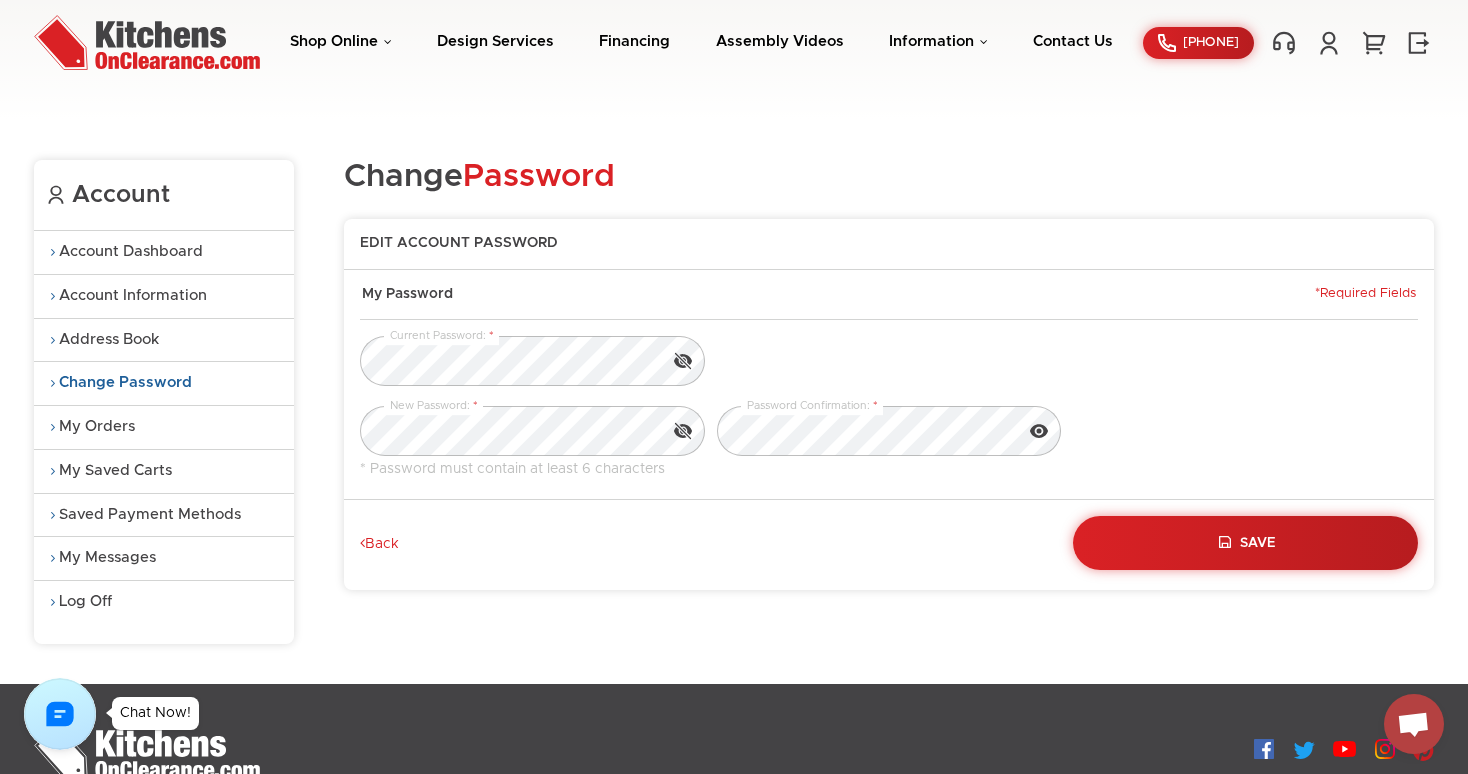 click 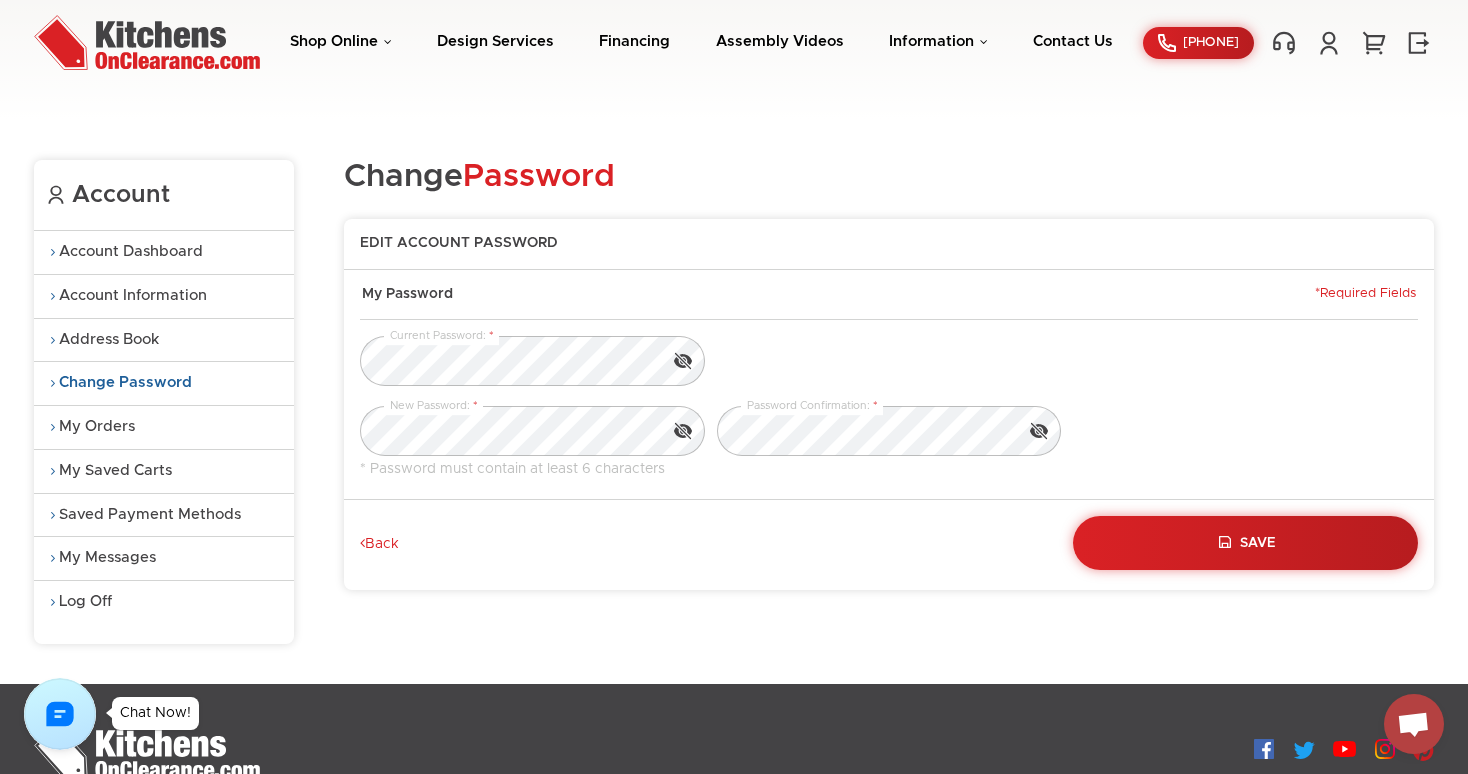 click on "Current Password:" at bounding box center (889, 371) 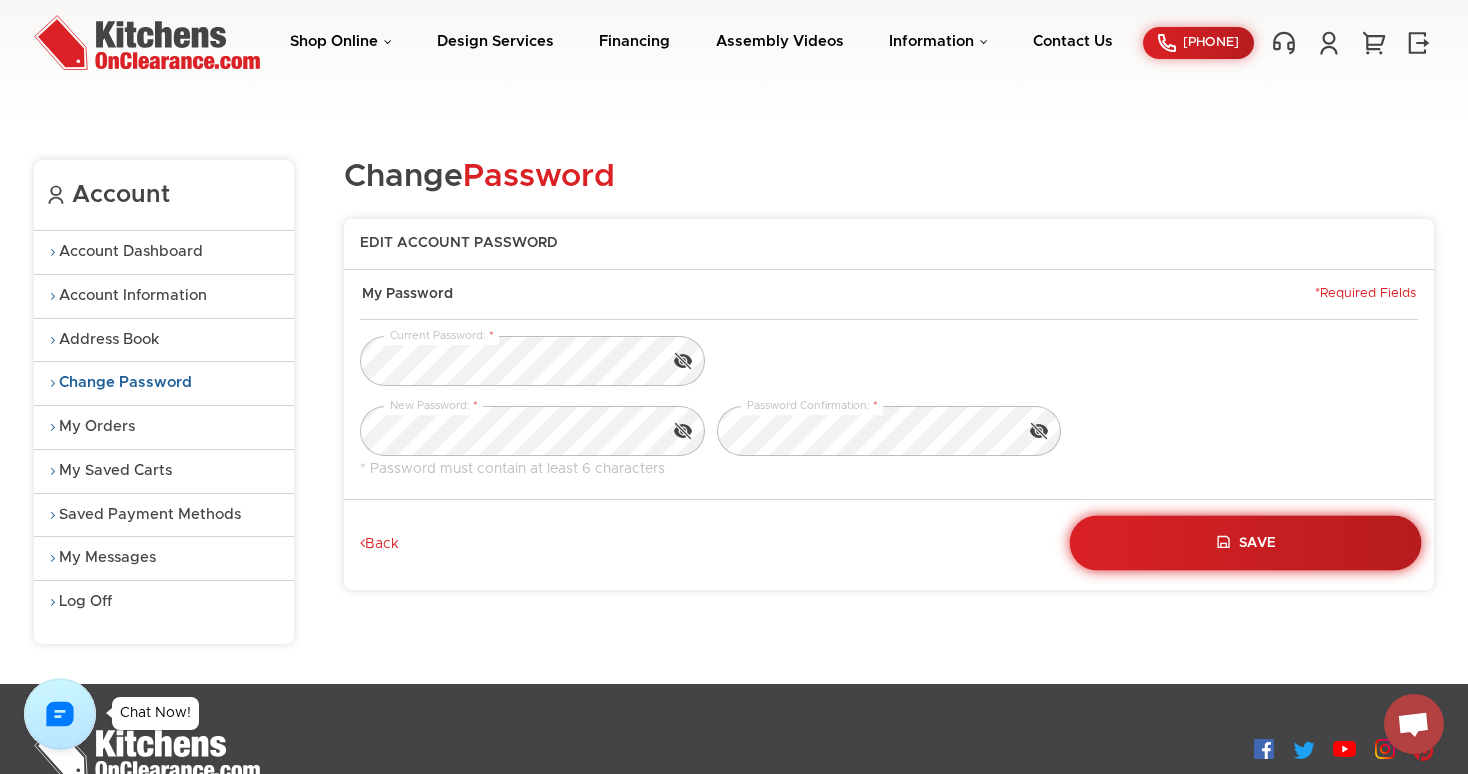 click on "Save" at bounding box center (1258, 543) 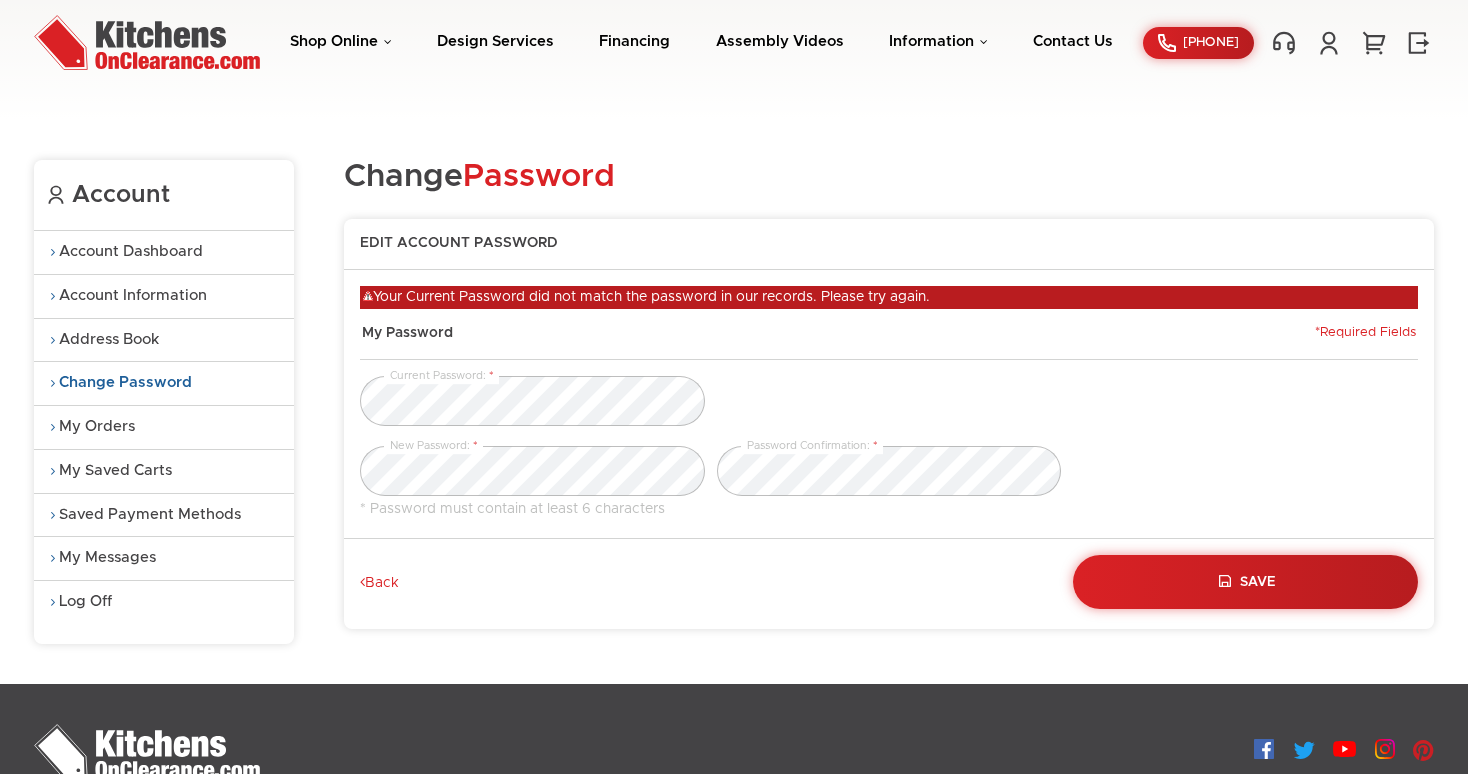scroll, scrollTop: 0, scrollLeft: 0, axis: both 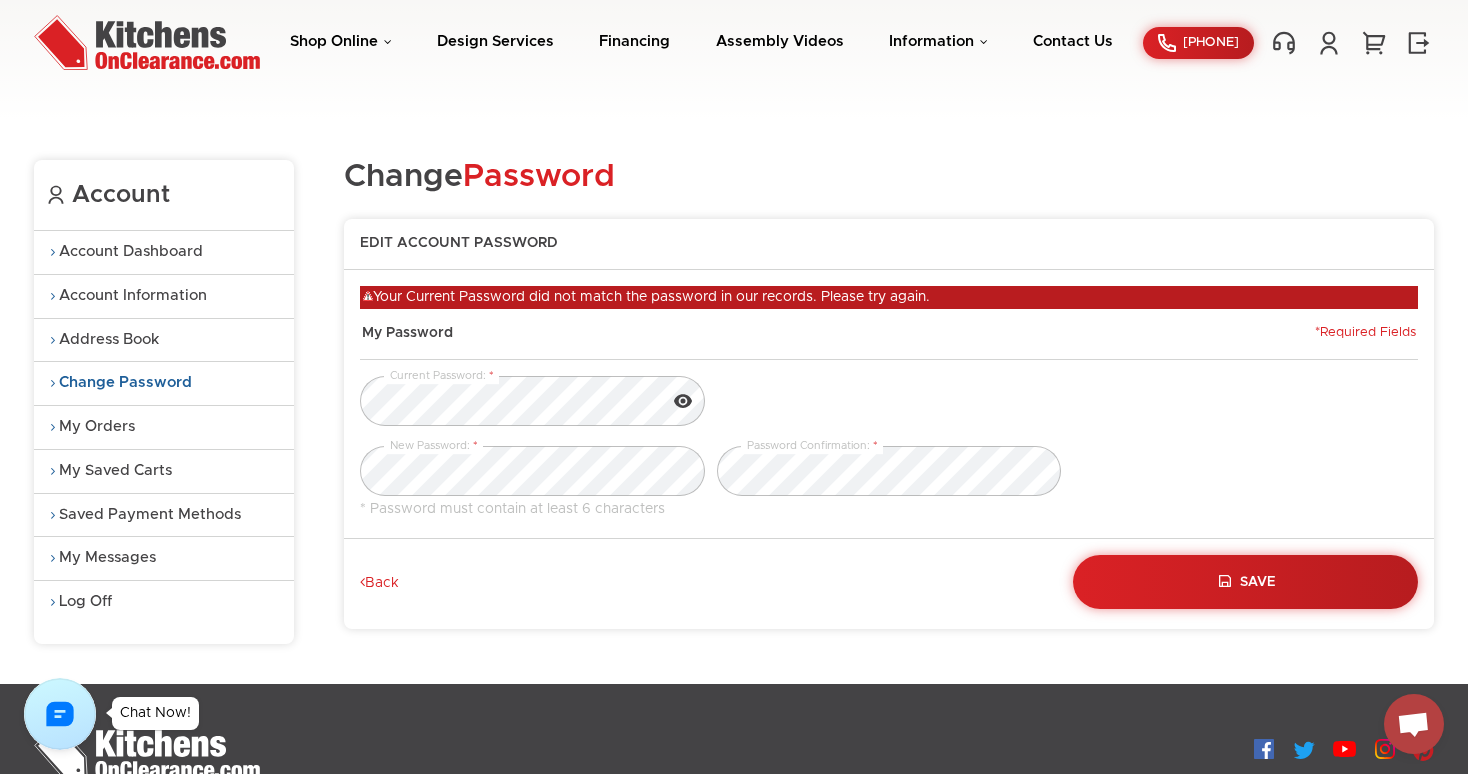 click 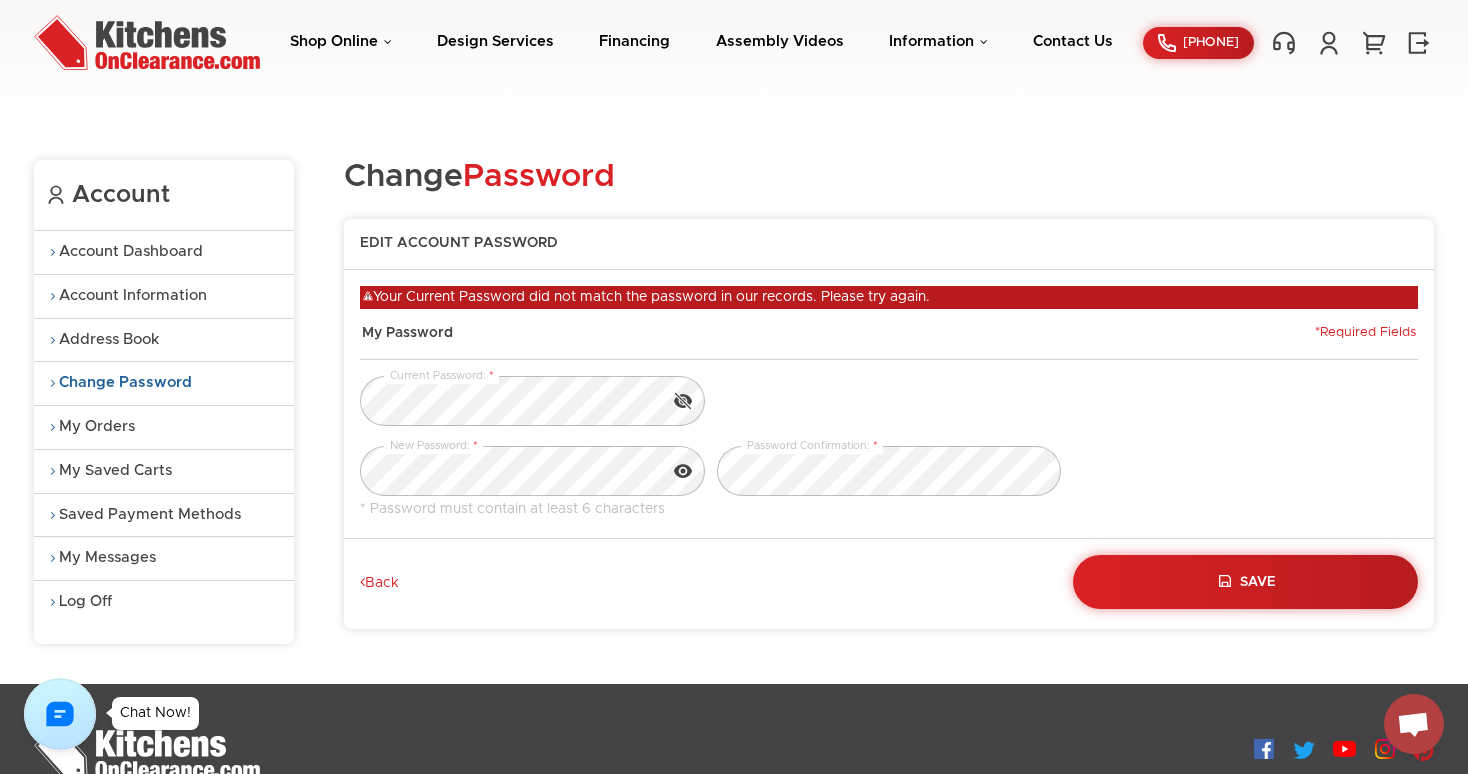click 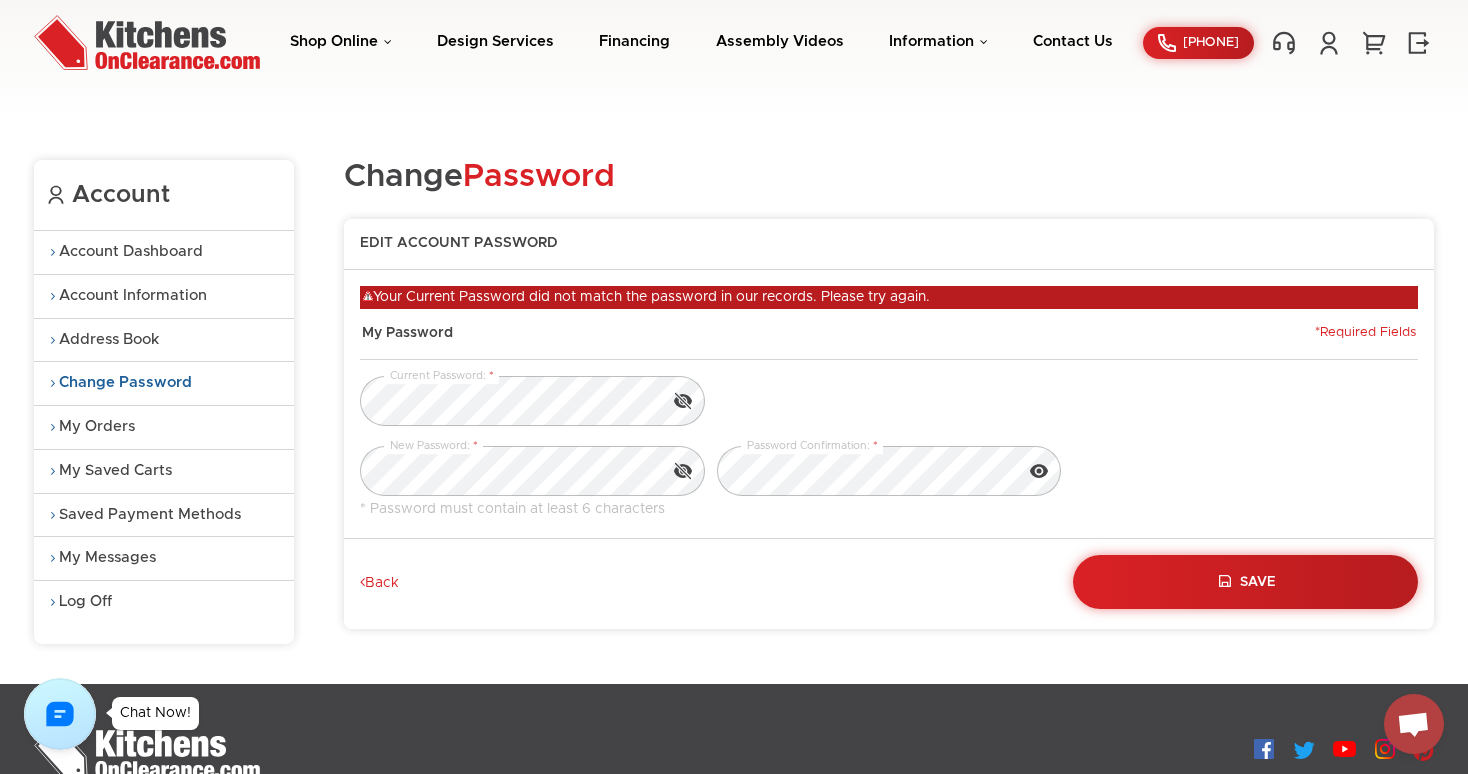 click 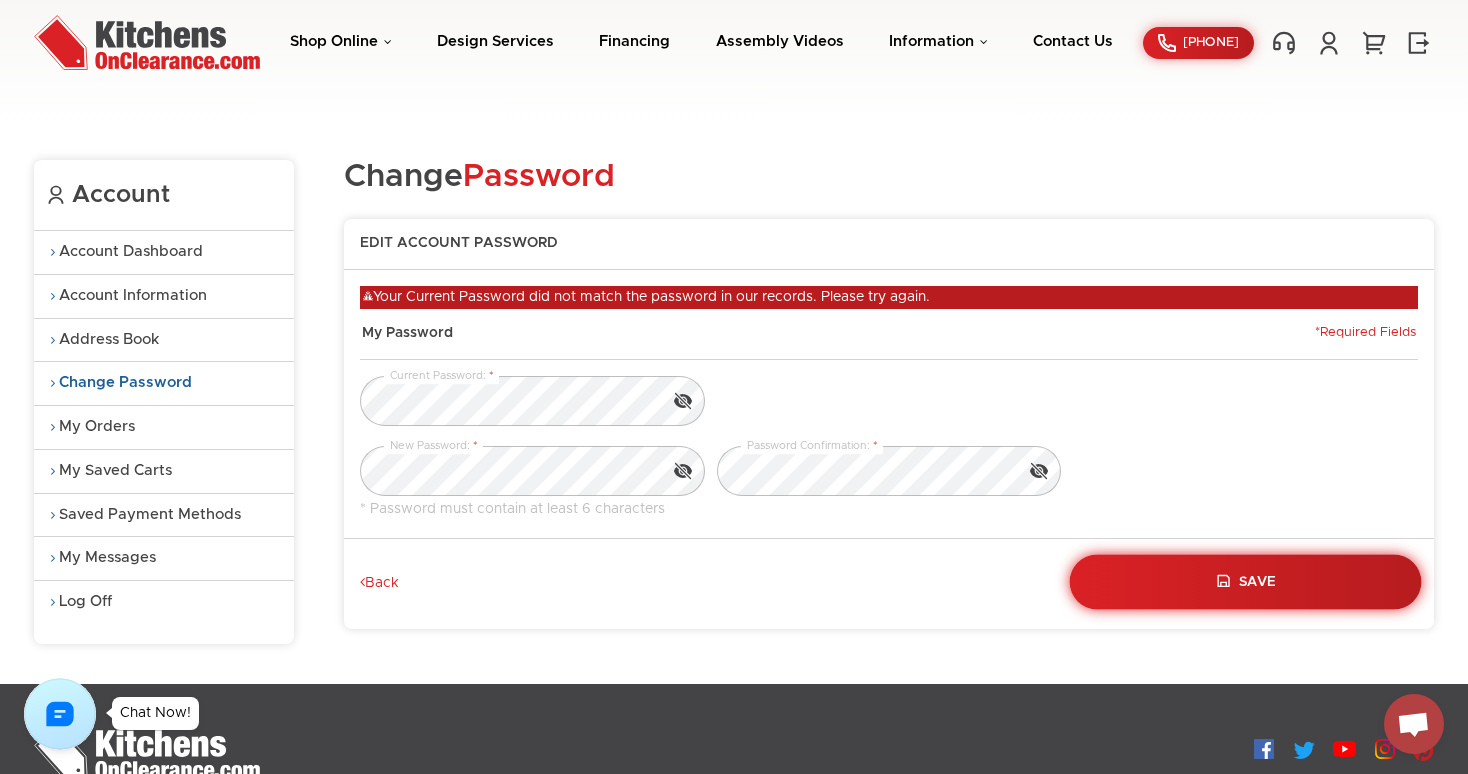 click on "Save" at bounding box center (1246, 582) 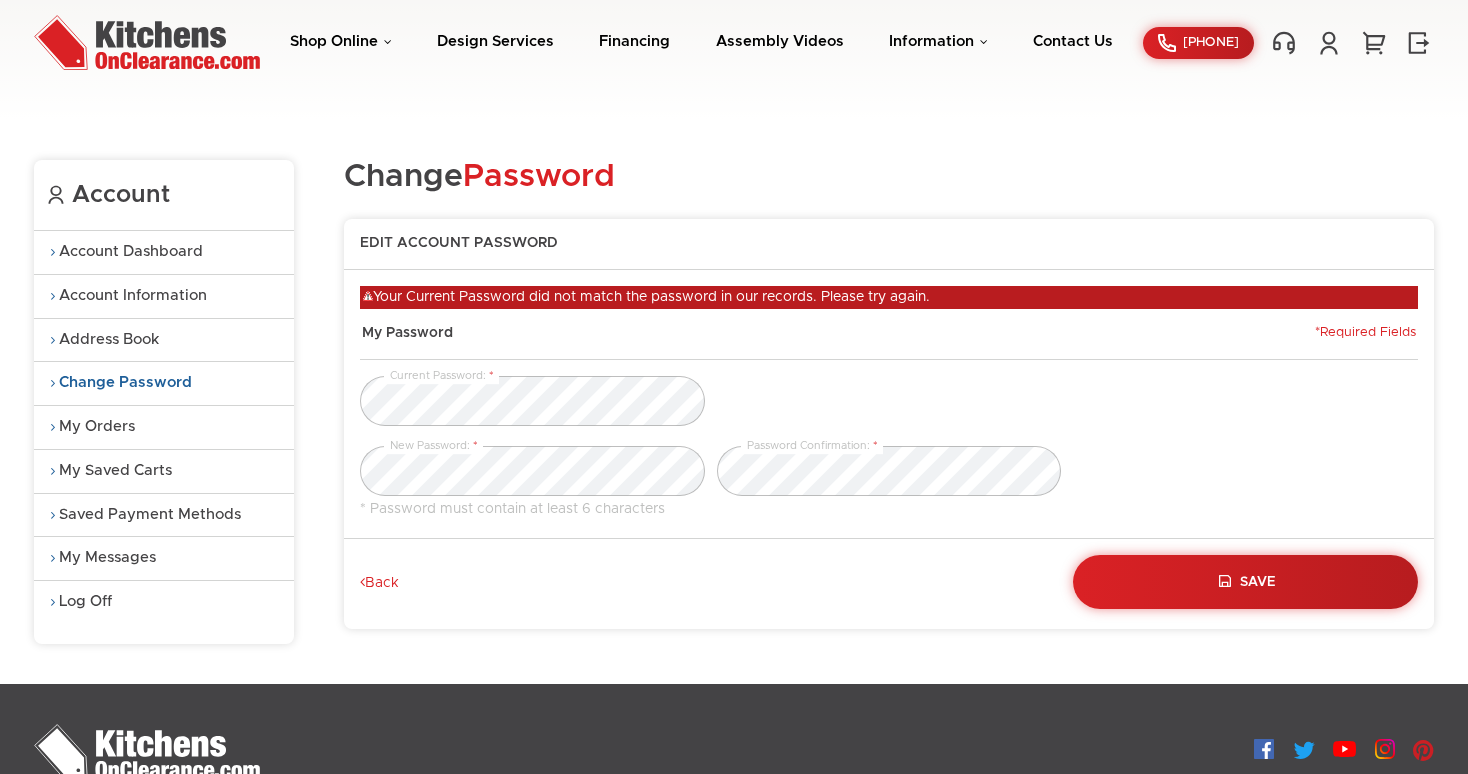 scroll, scrollTop: 0, scrollLeft: 0, axis: both 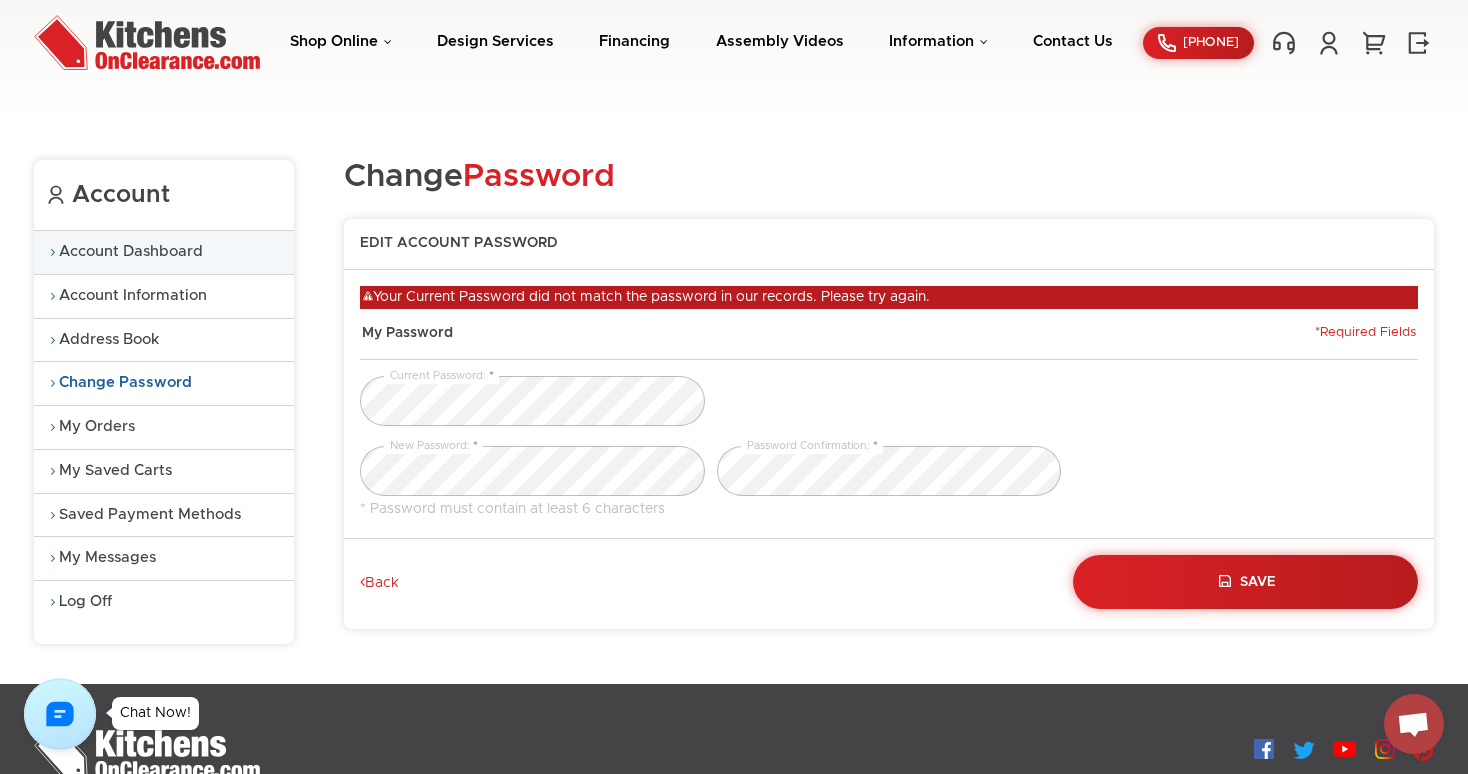 click on "Account Dashboard" at bounding box center [164, 252] 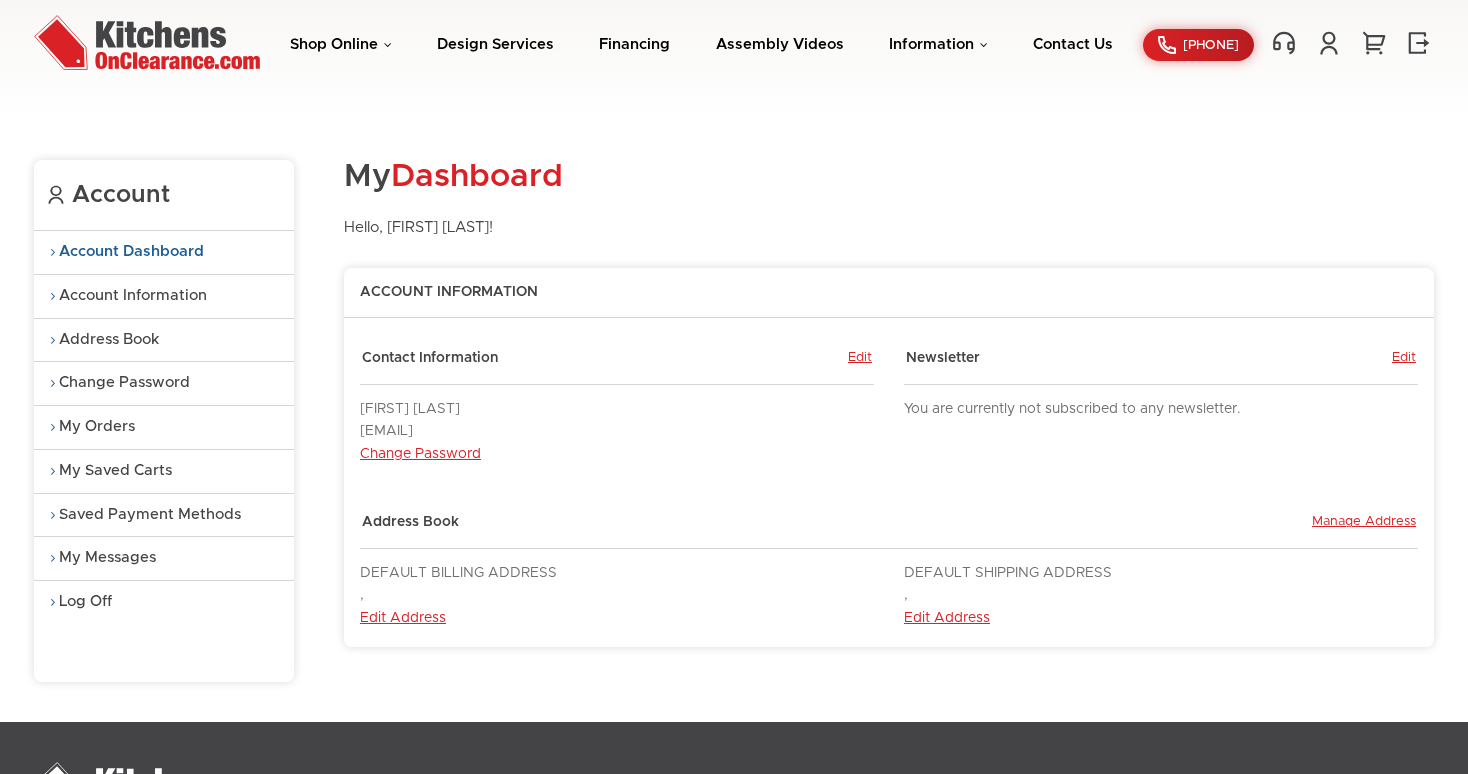 scroll, scrollTop: 0, scrollLeft: 0, axis: both 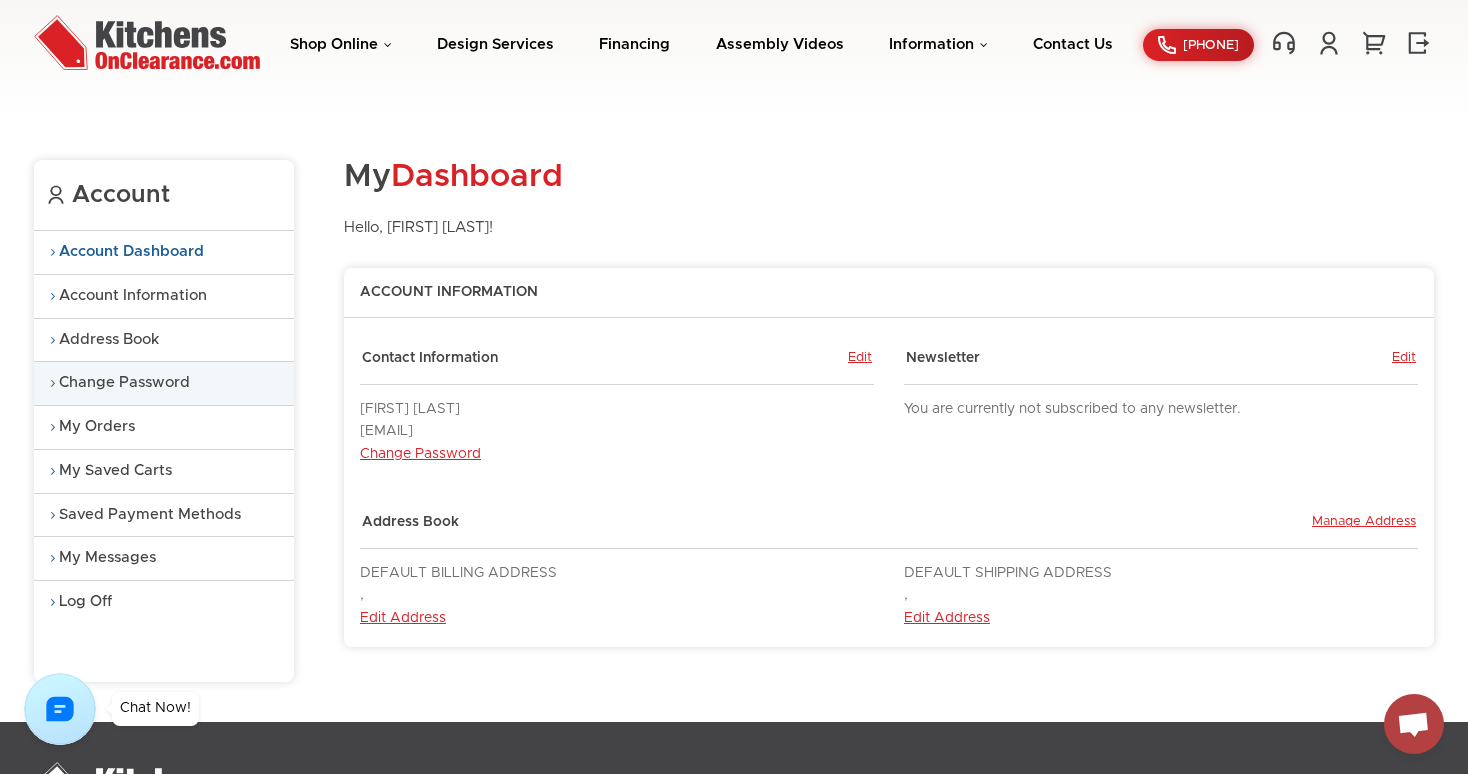 click on "Change Password" at bounding box center (164, 383) 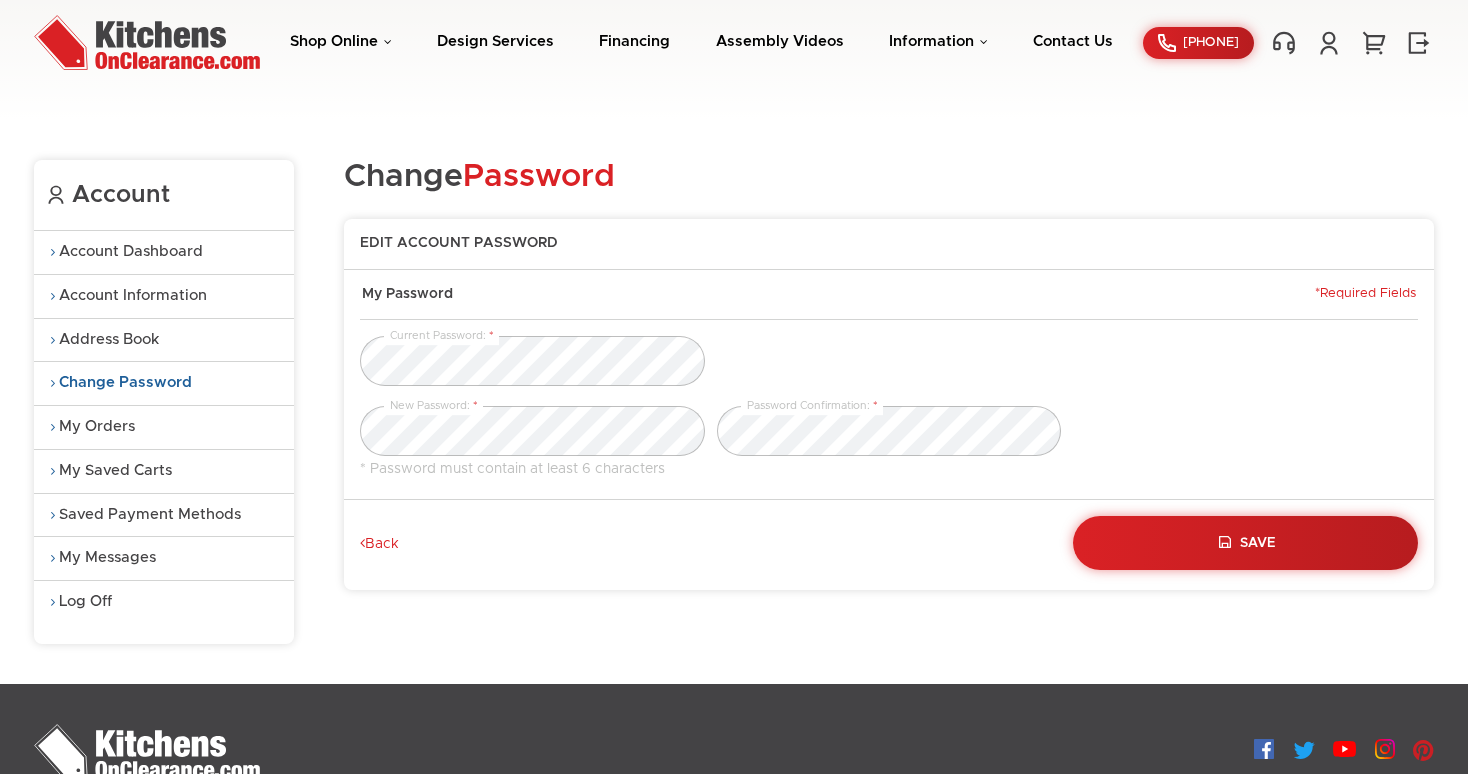 scroll, scrollTop: 0, scrollLeft: 0, axis: both 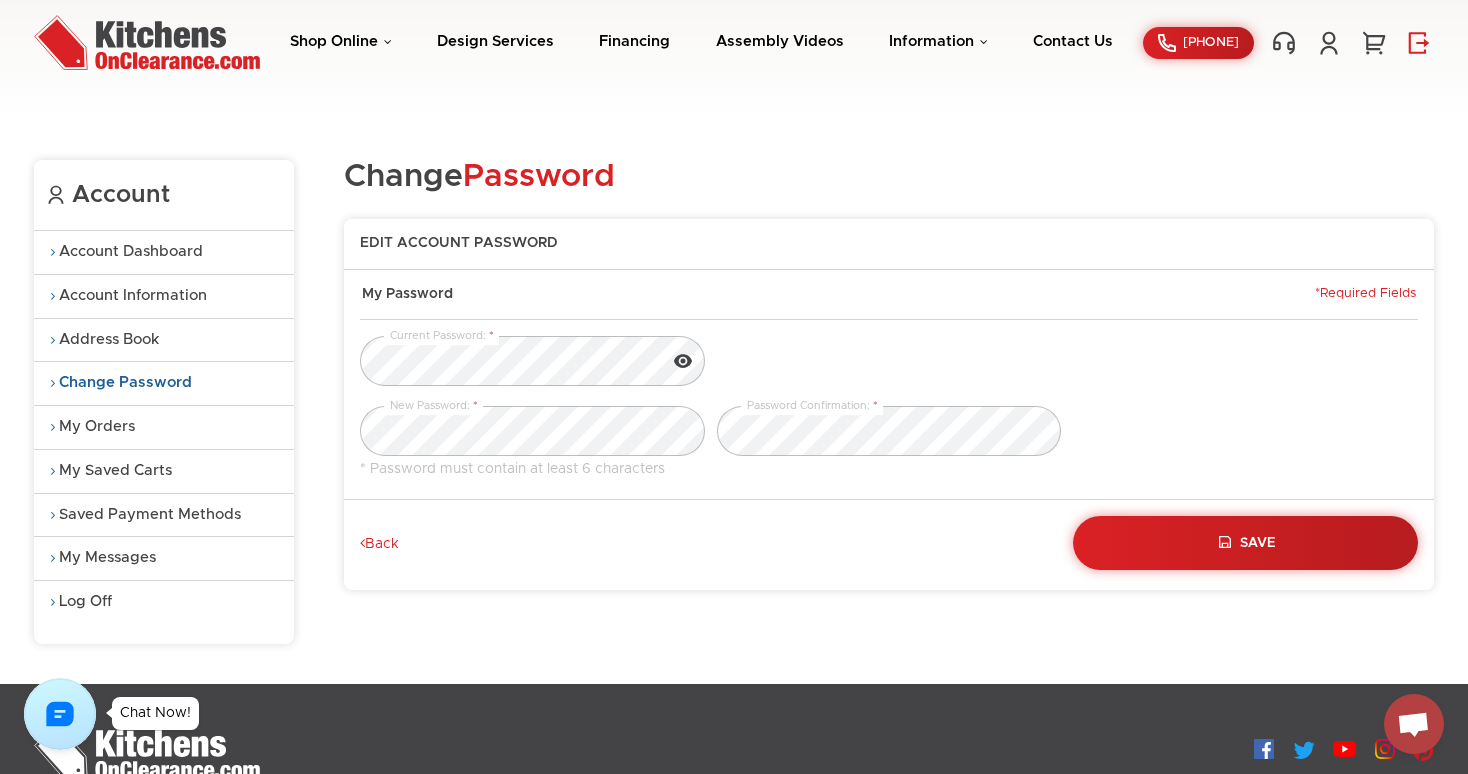 click at bounding box center [1419, 43] 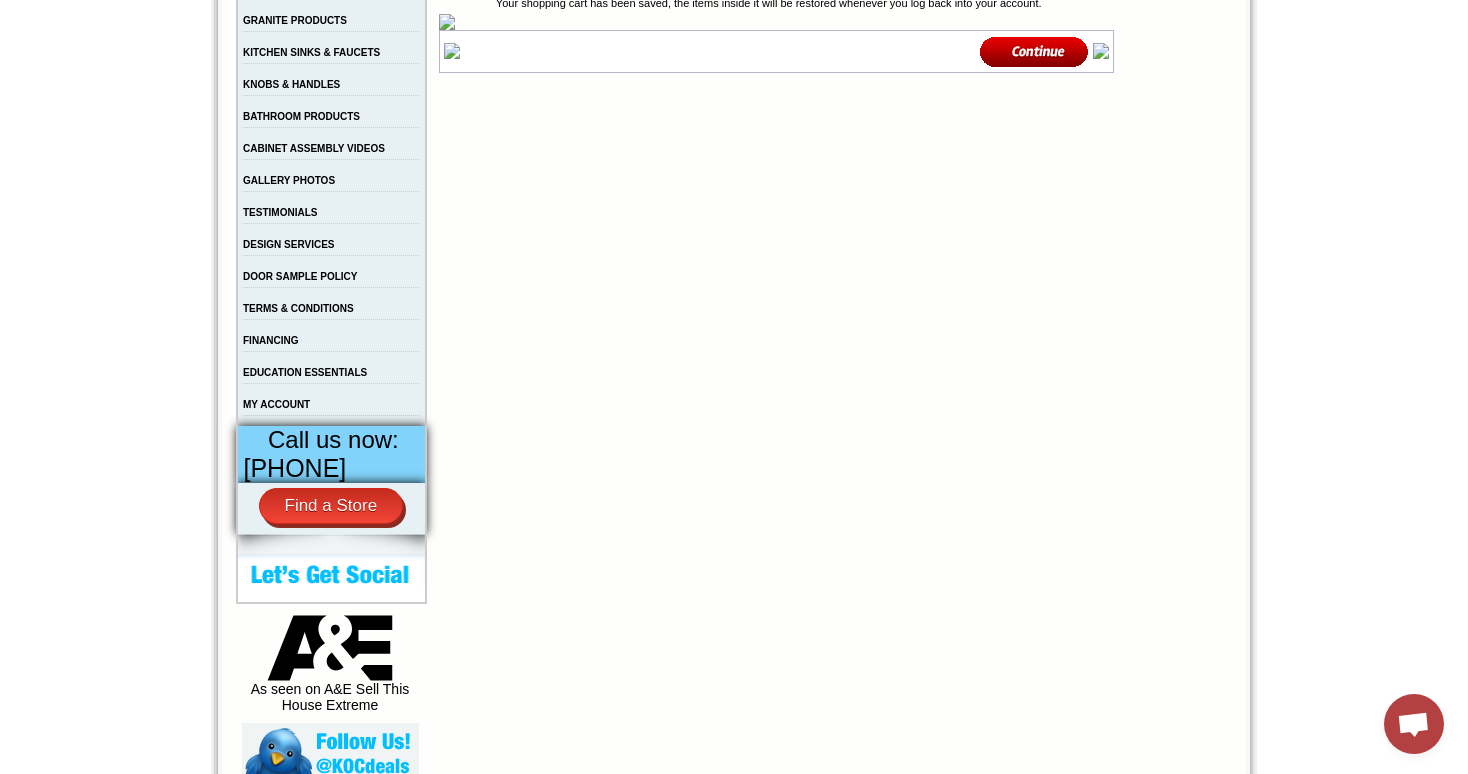scroll, scrollTop: 479, scrollLeft: 0, axis: vertical 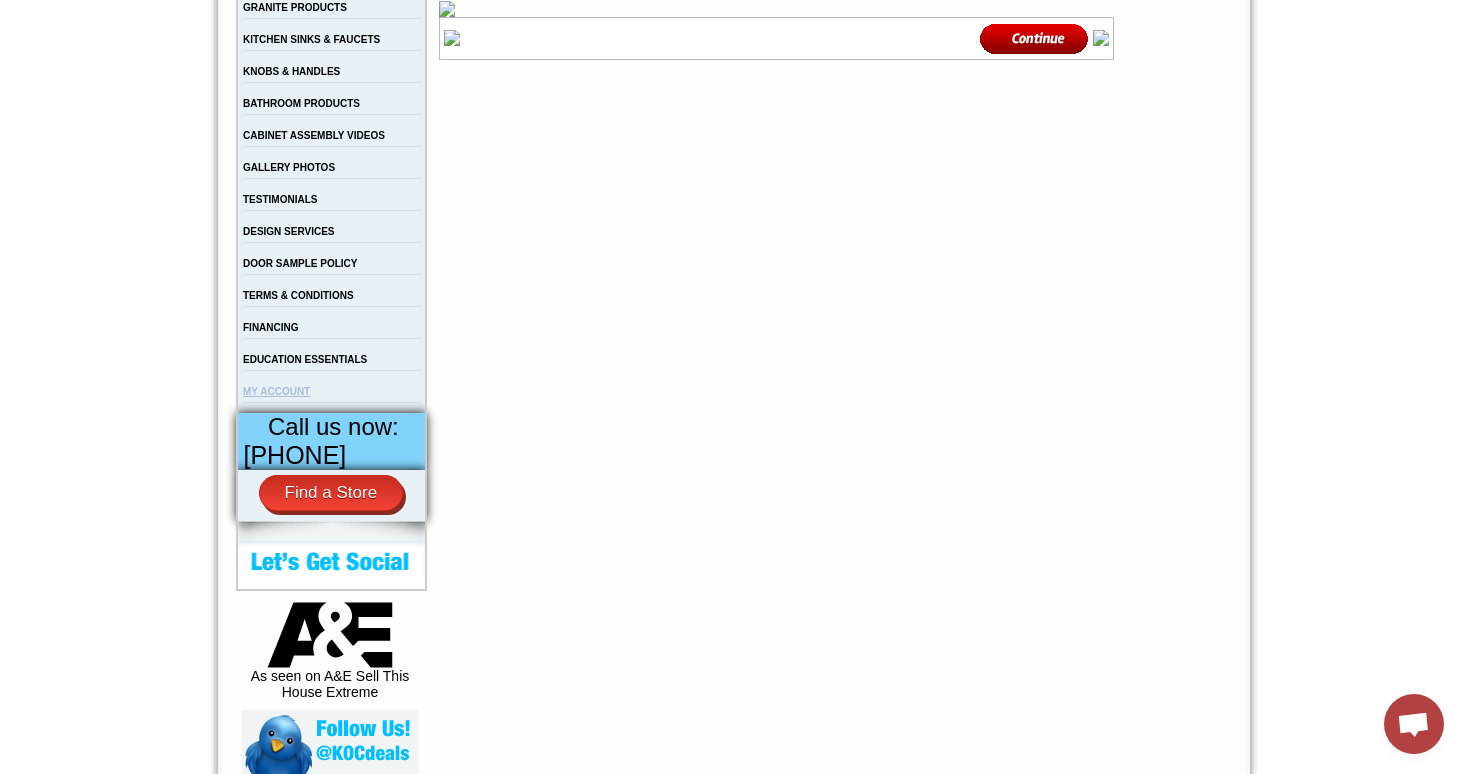 click on "MY ACCOUNT" at bounding box center (276, 391) 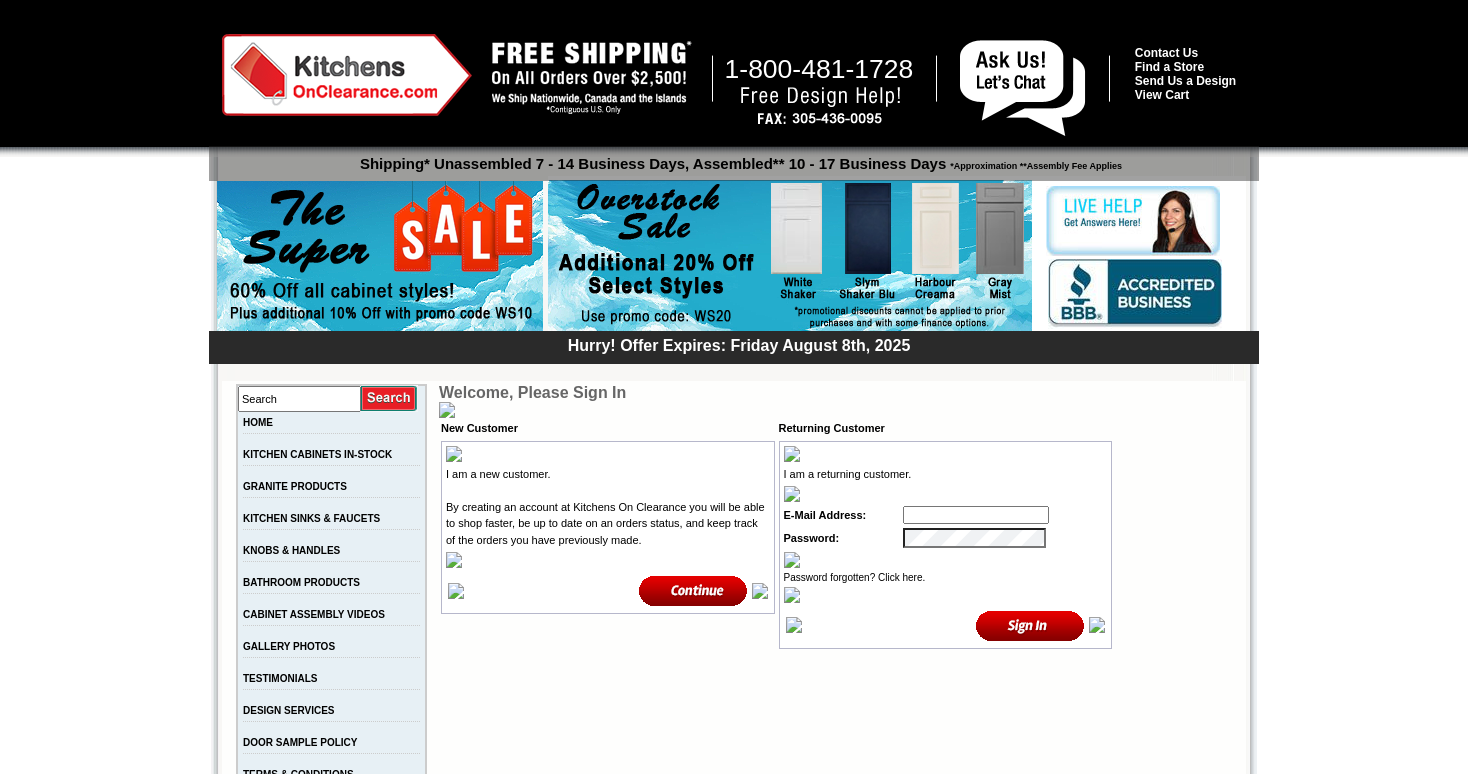 scroll, scrollTop: 0, scrollLeft: 0, axis: both 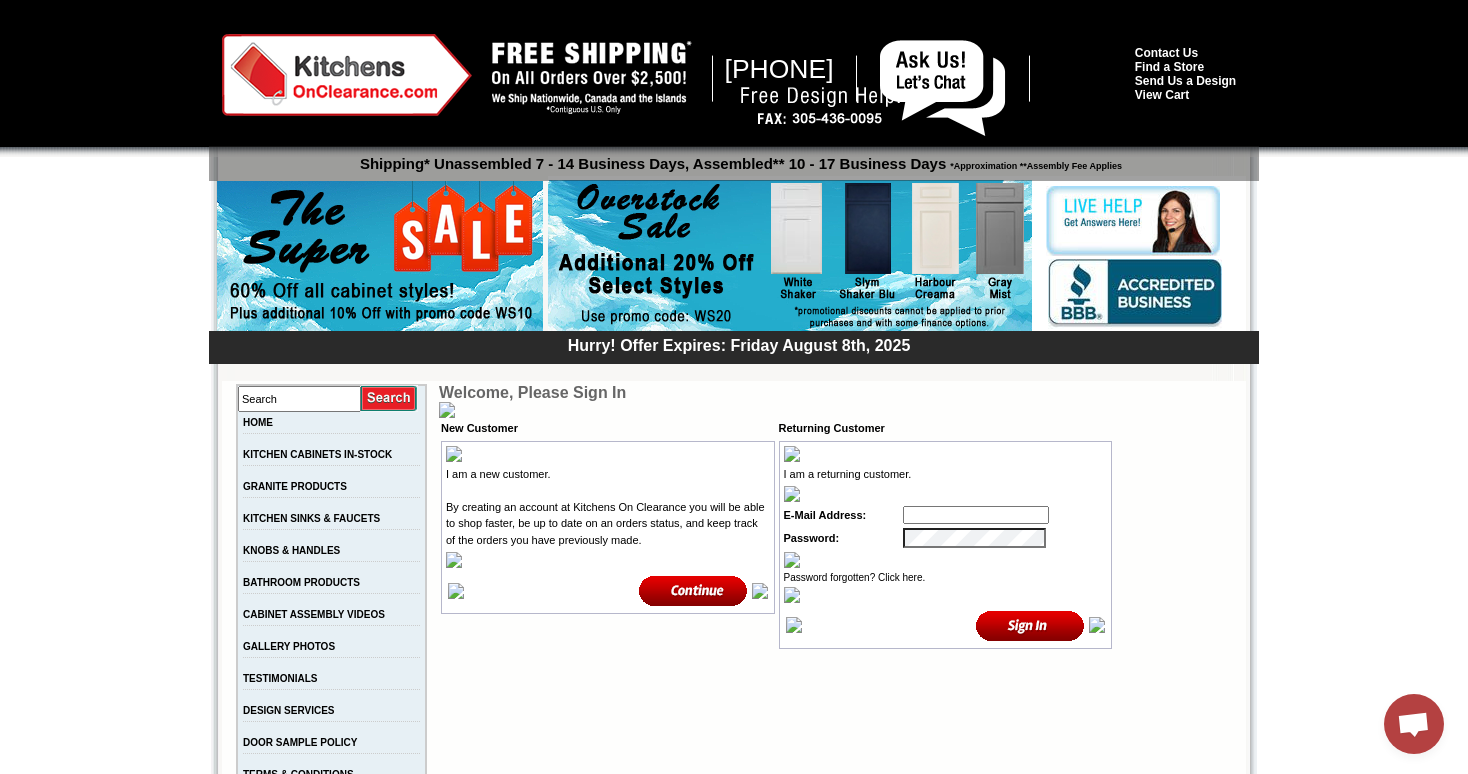 type on "tpopack@[EMAIL]" 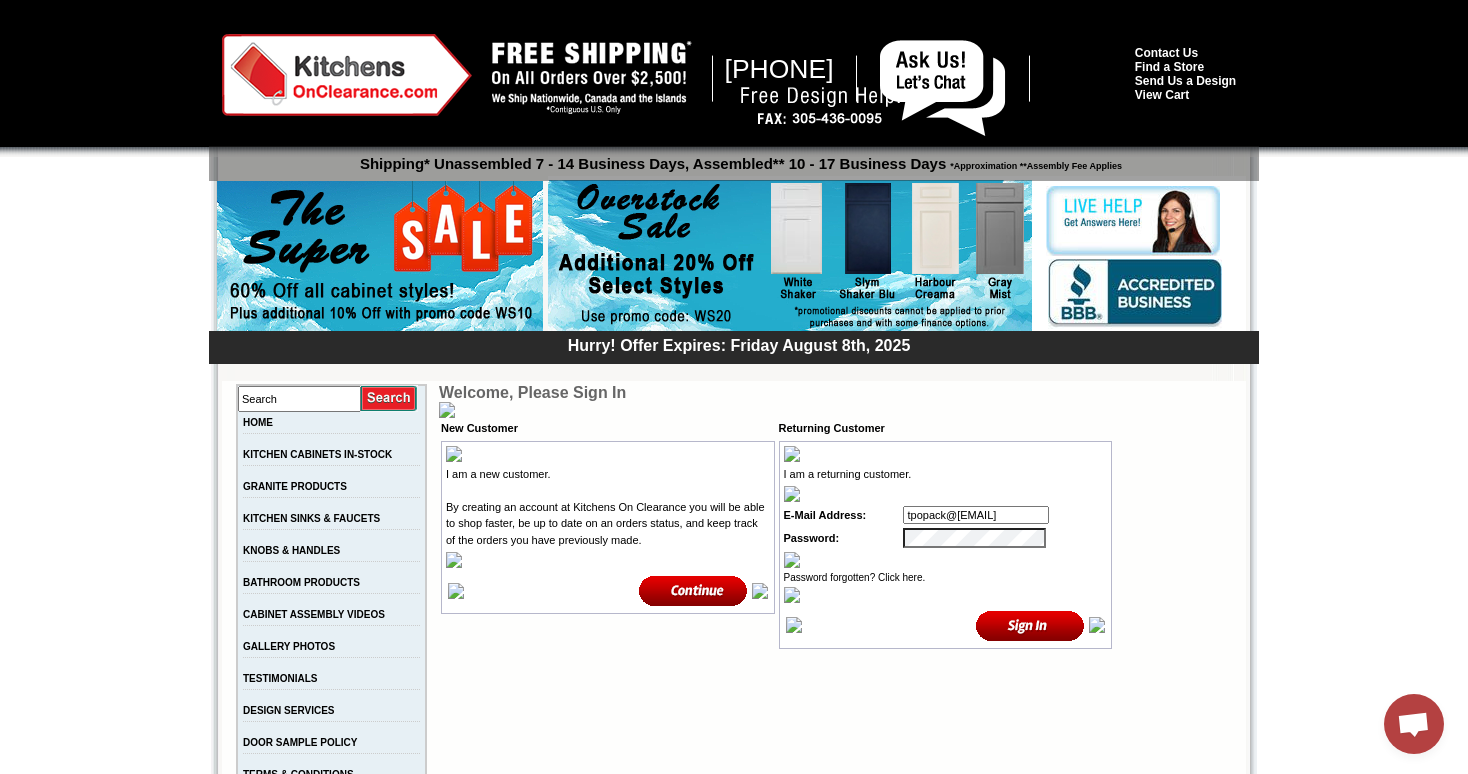click at bounding box center (1180, 1154) 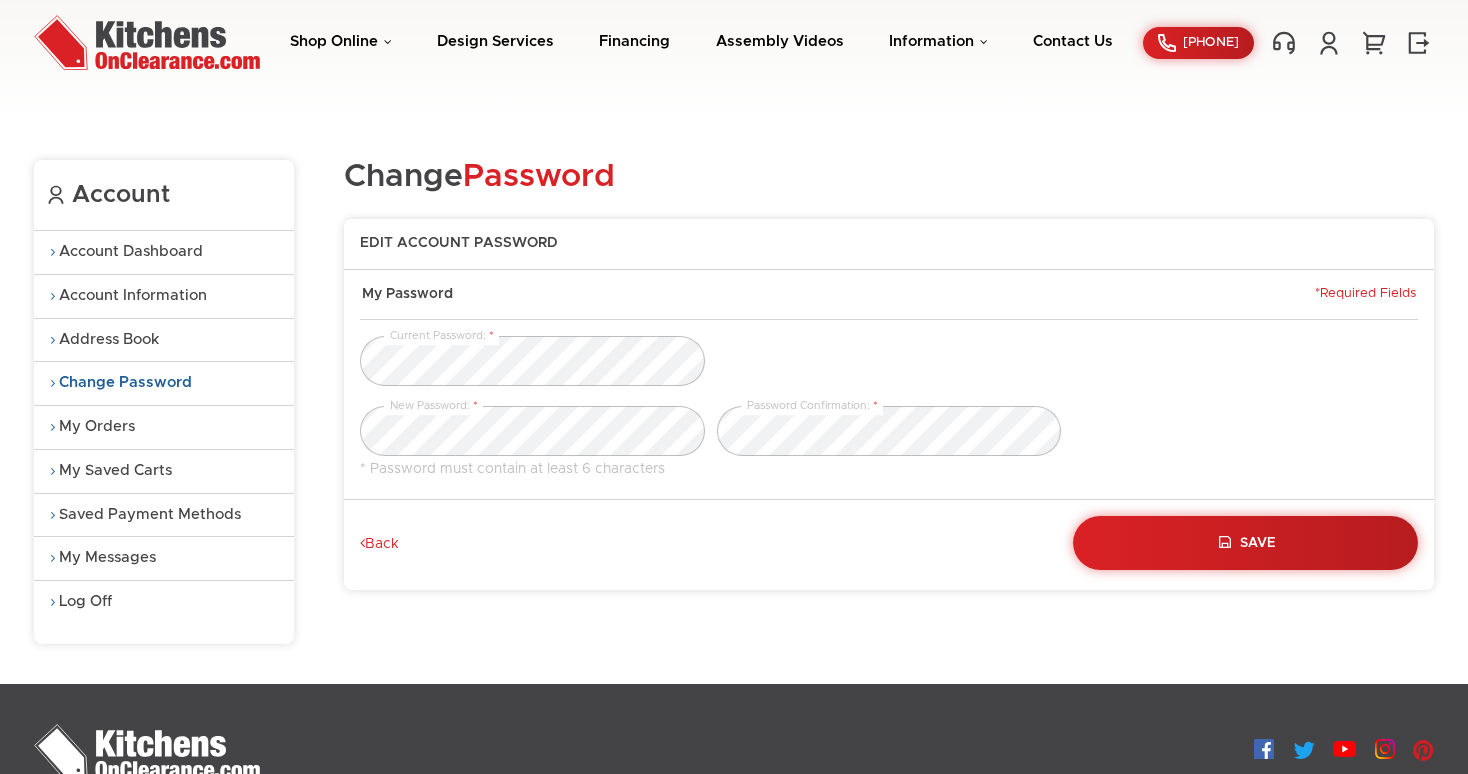 scroll, scrollTop: 0, scrollLeft: 0, axis: both 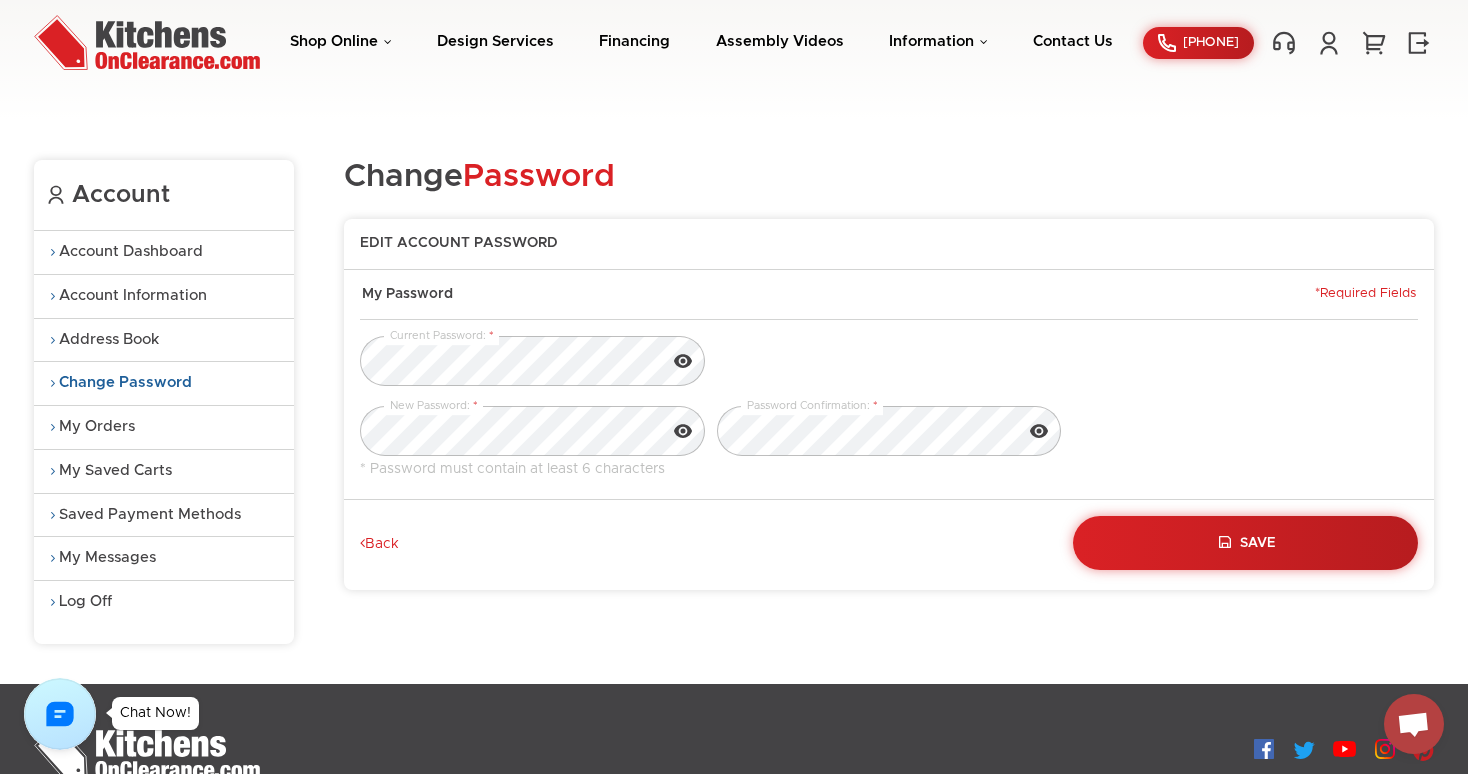 click 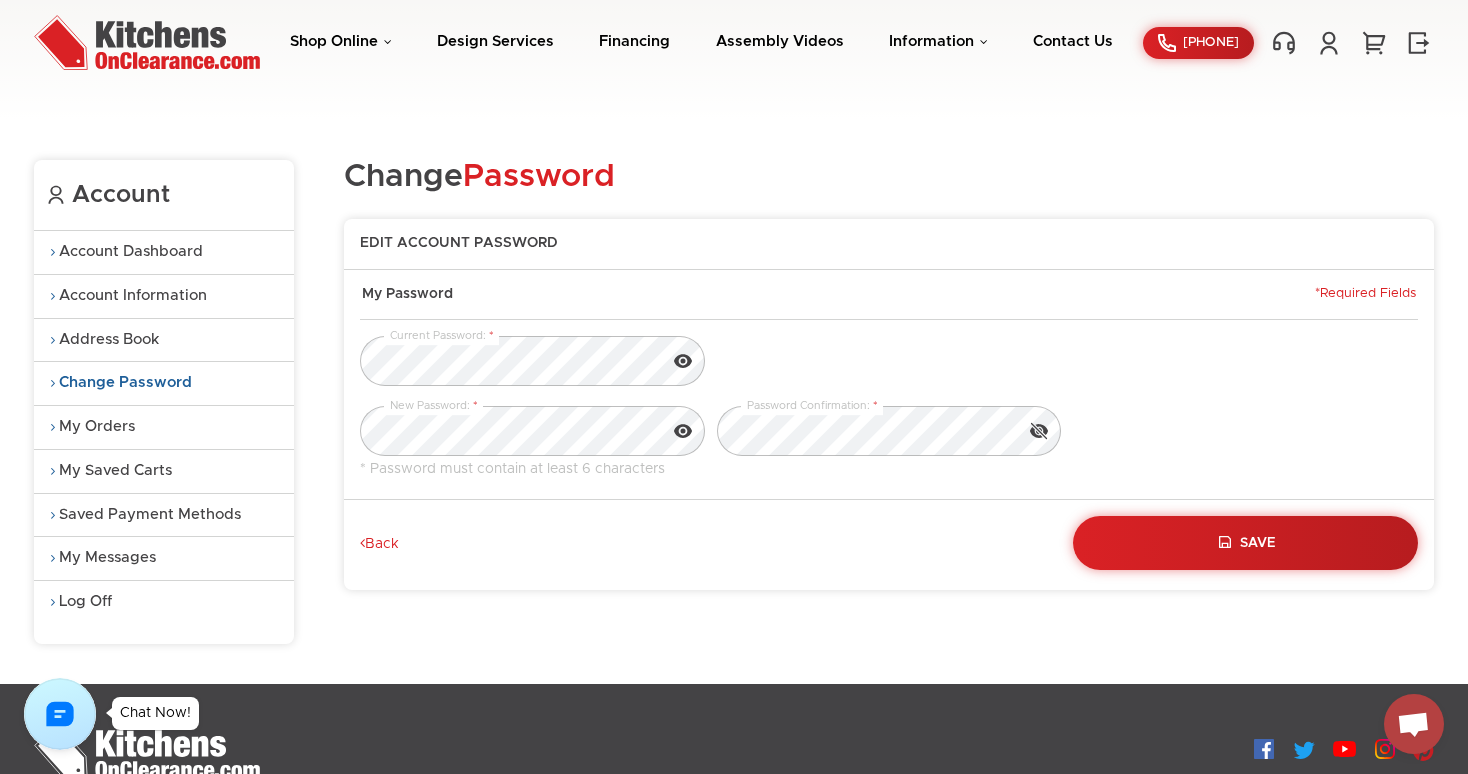 click on "Current Password:" at bounding box center (889, 371) 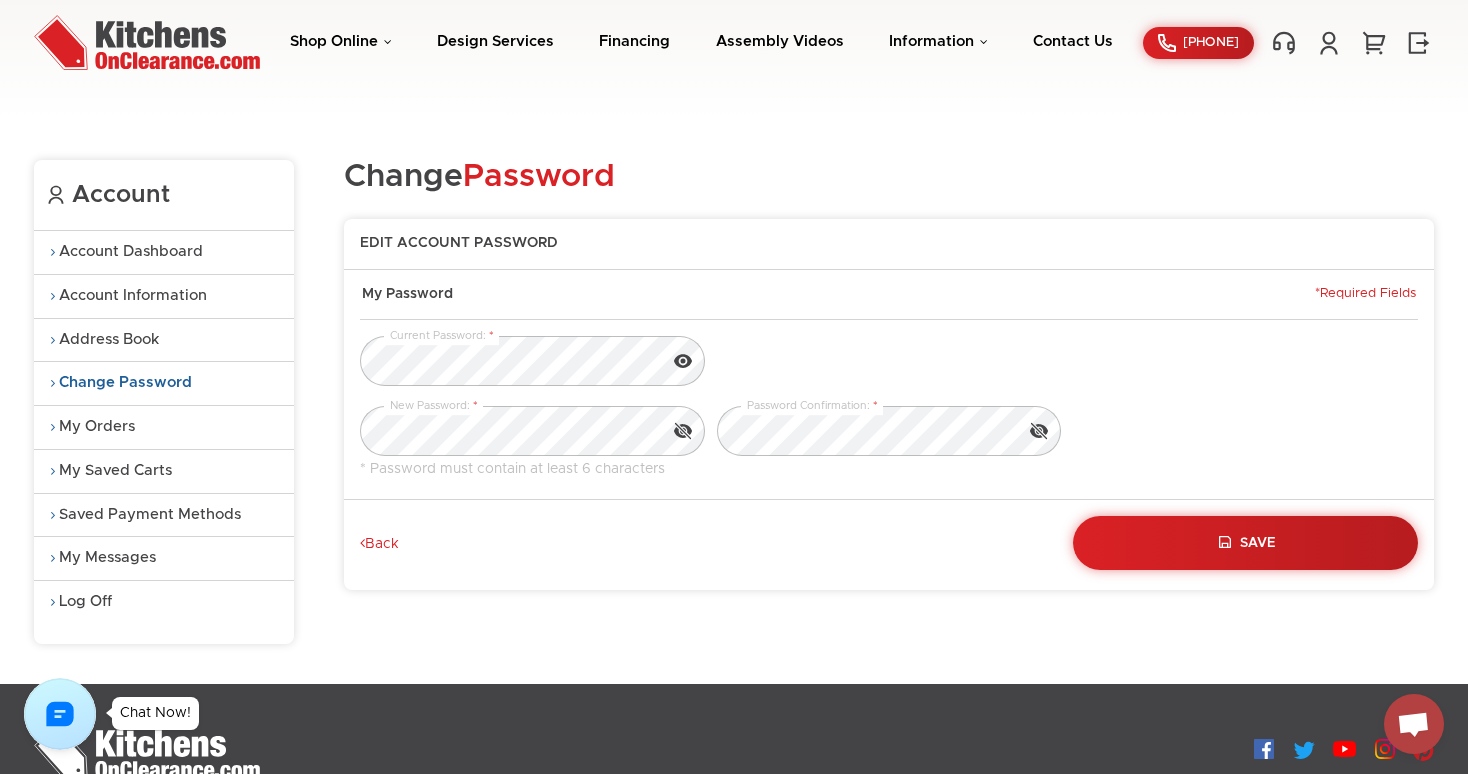 click 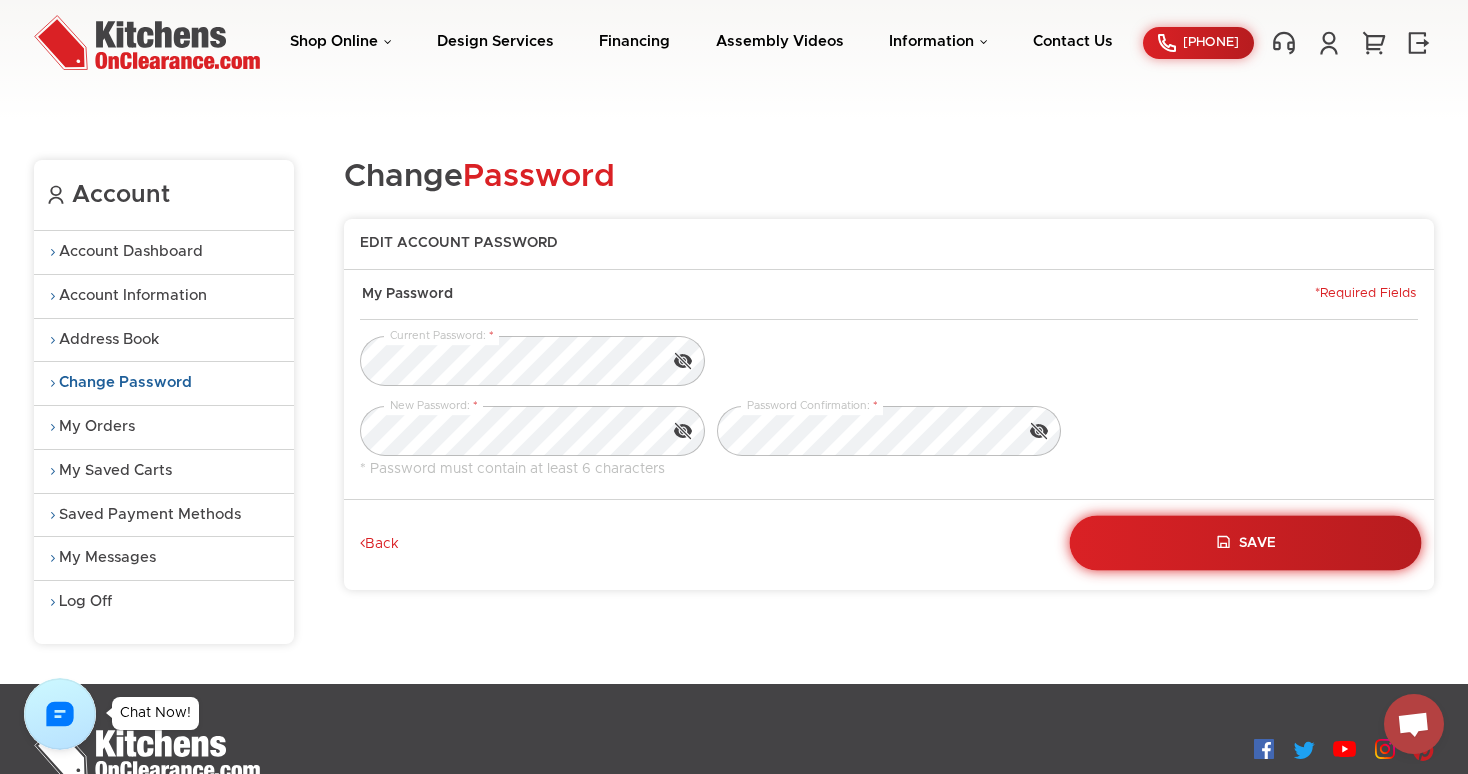 click on "Save" at bounding box center (1246, 542) 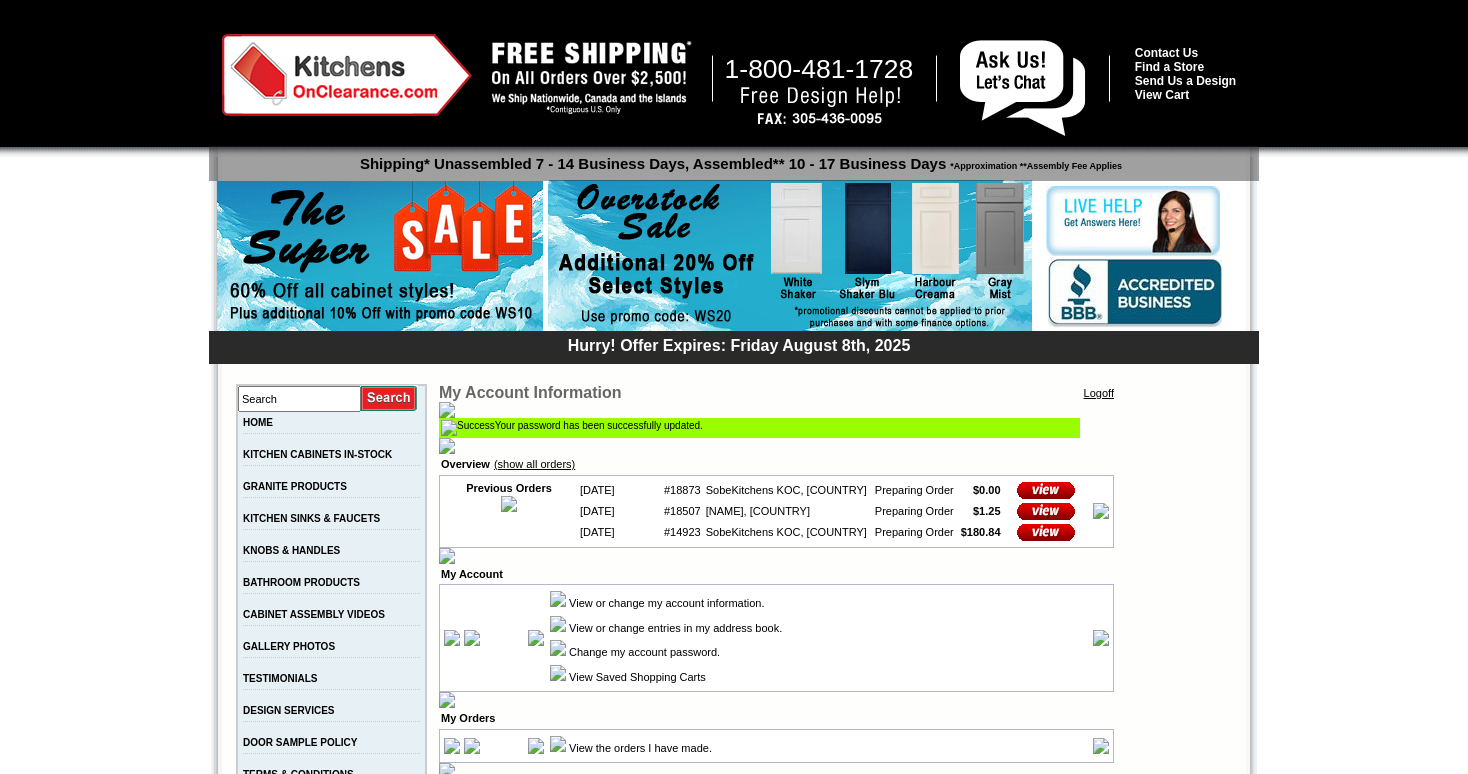 scroll, scrollTop: 0, scrollLeft: 0, axis: both 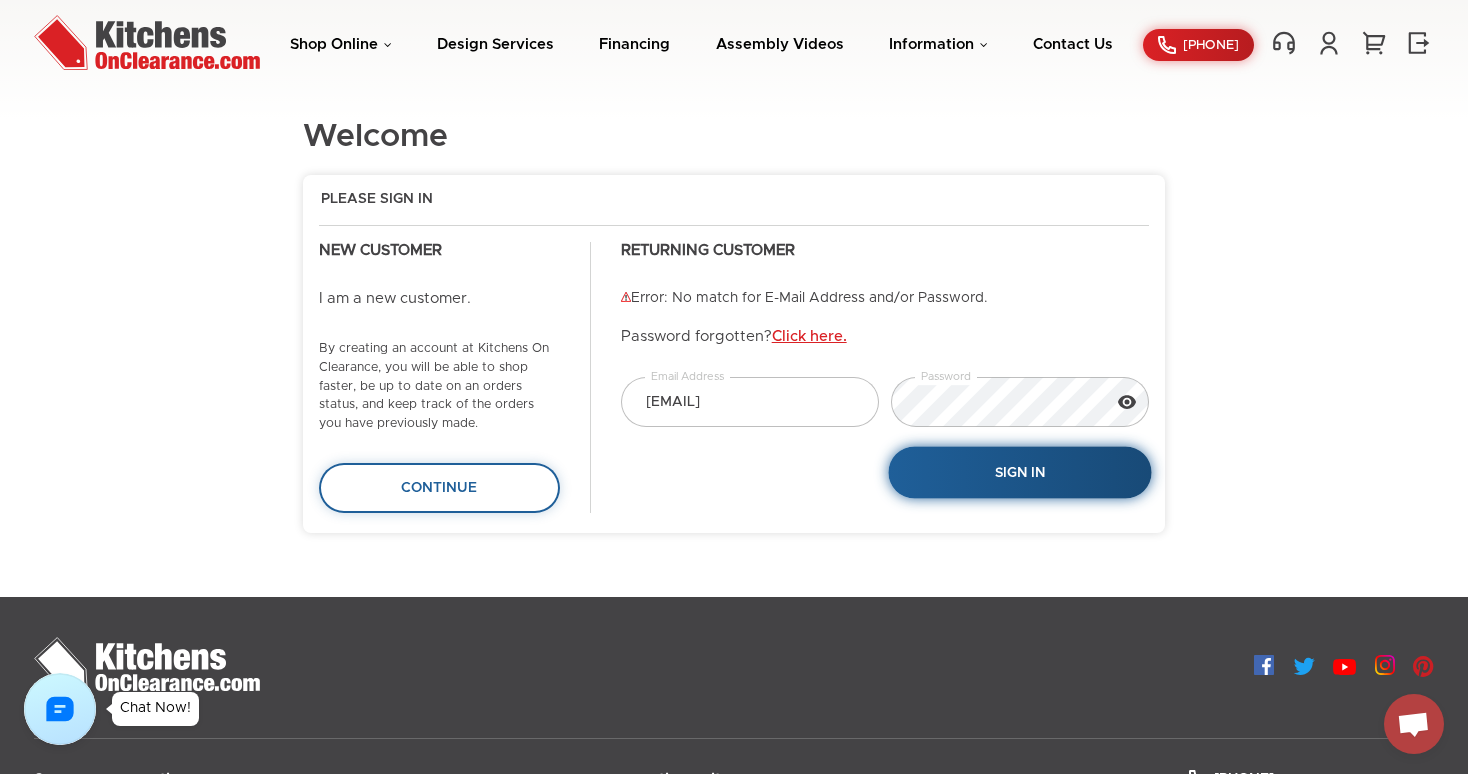 click on "Sign In" at bounding box center [1019, 472] 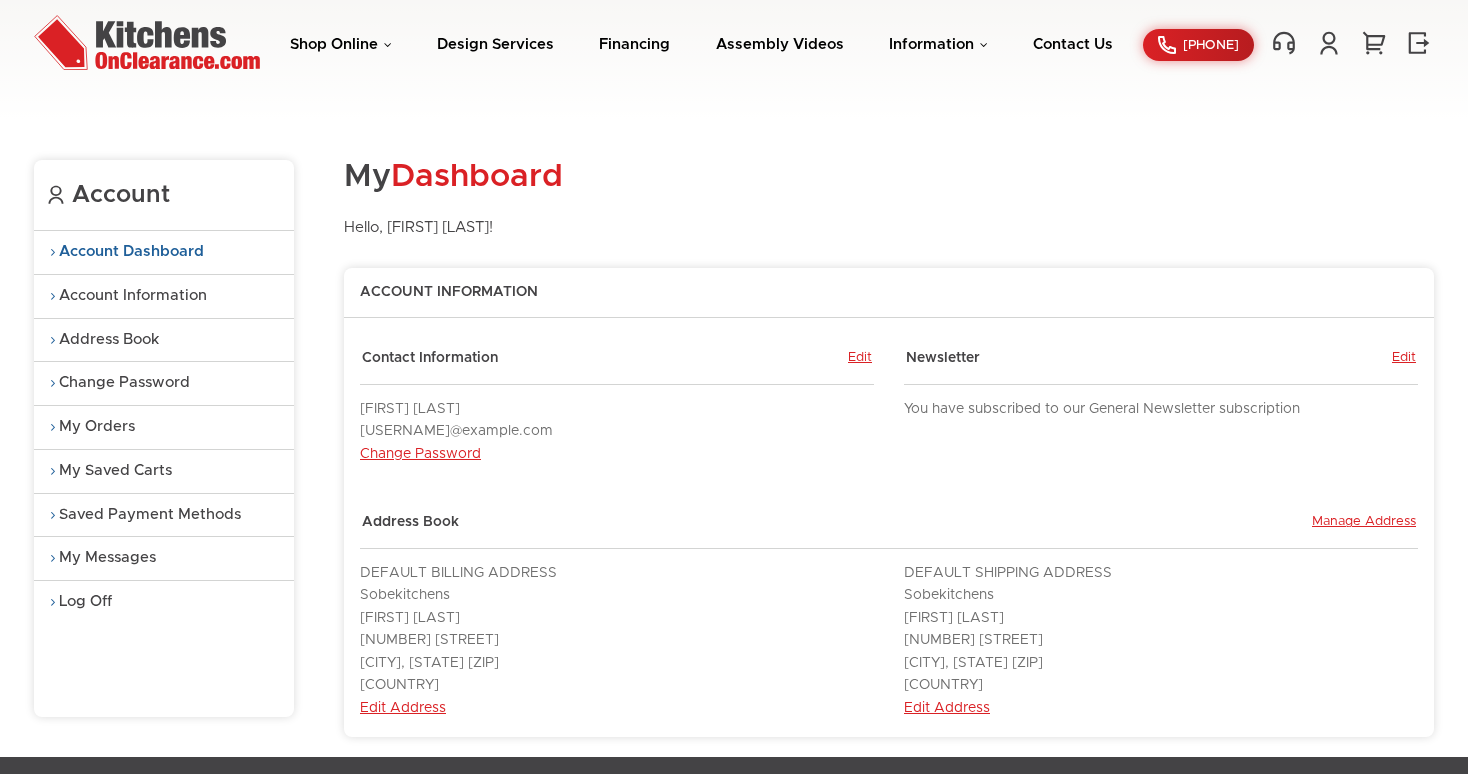 scroll, scrollTop: 0, scrollLeft: 0, axis: both 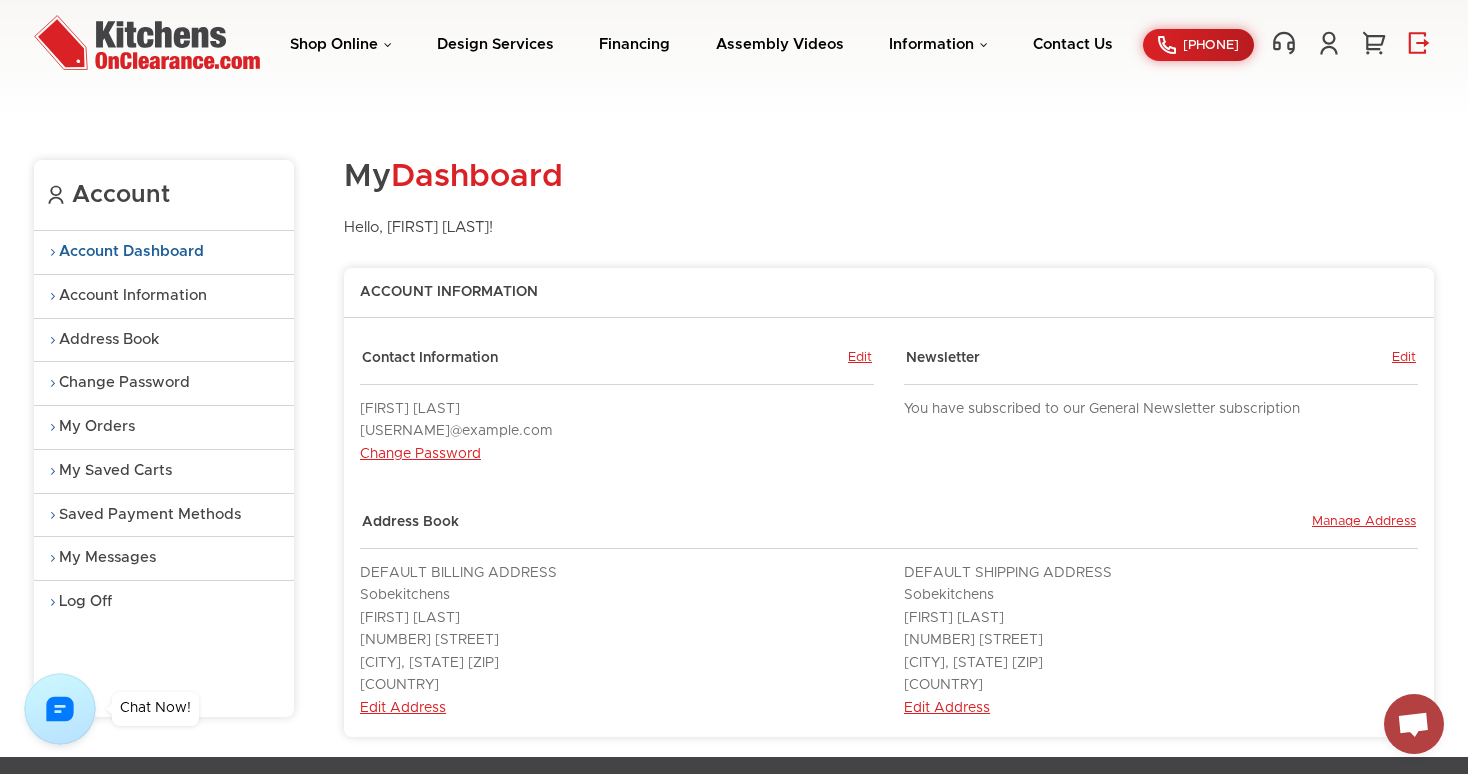 click at bounding box center [1419, 43] 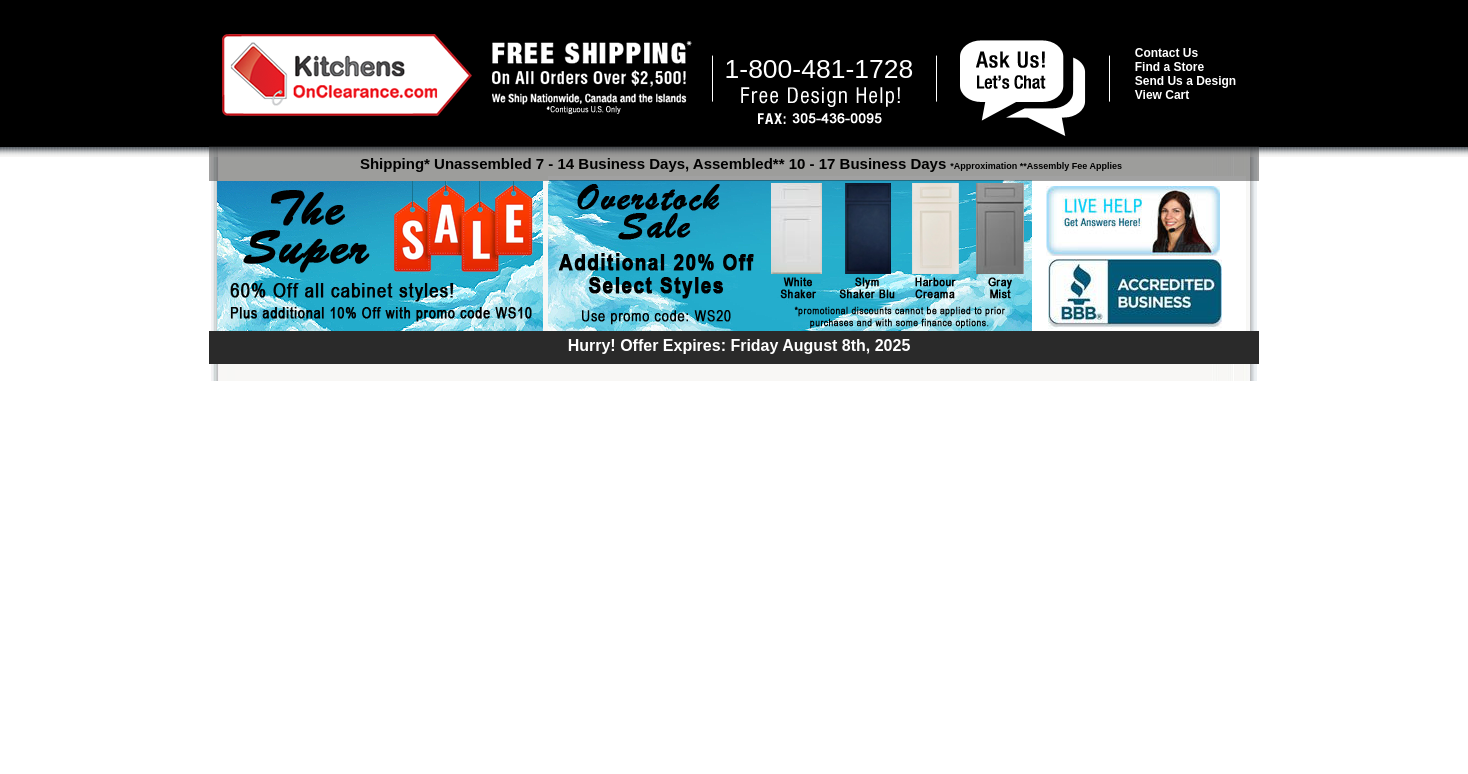 scroll, scrollTop: 0, scrollLeft: 0, axis: both 